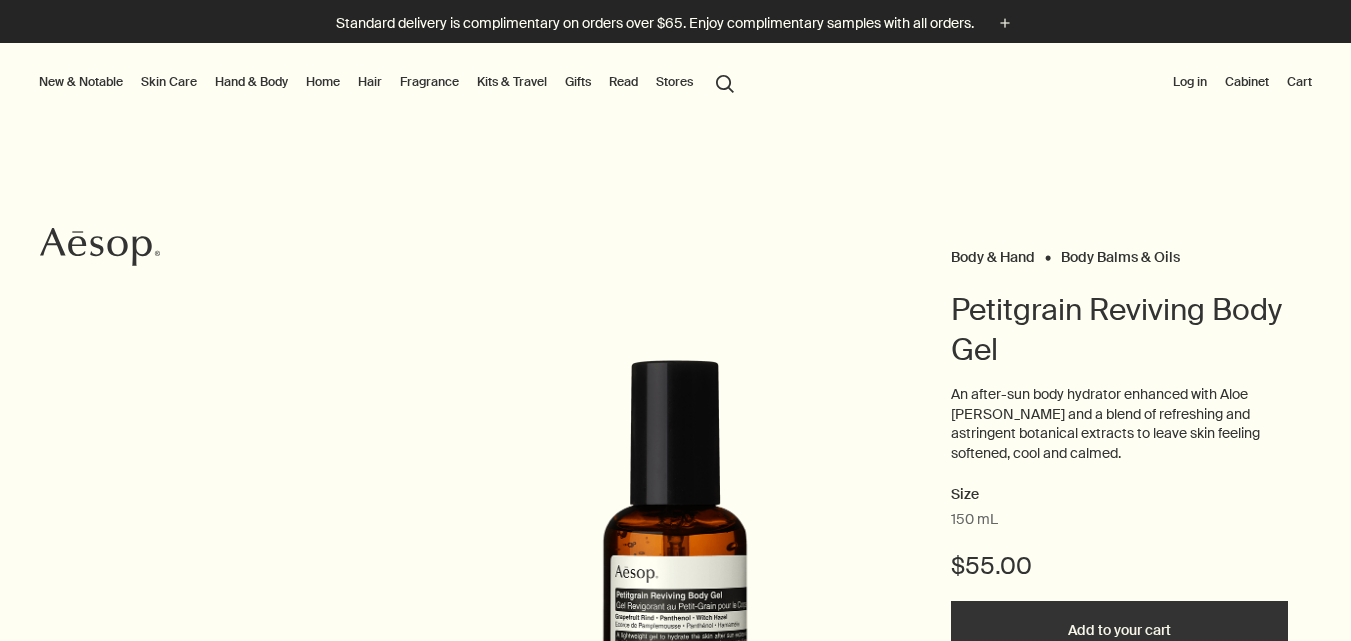scroll, scrollTop: 0, scrollLeft: 0, axis: both 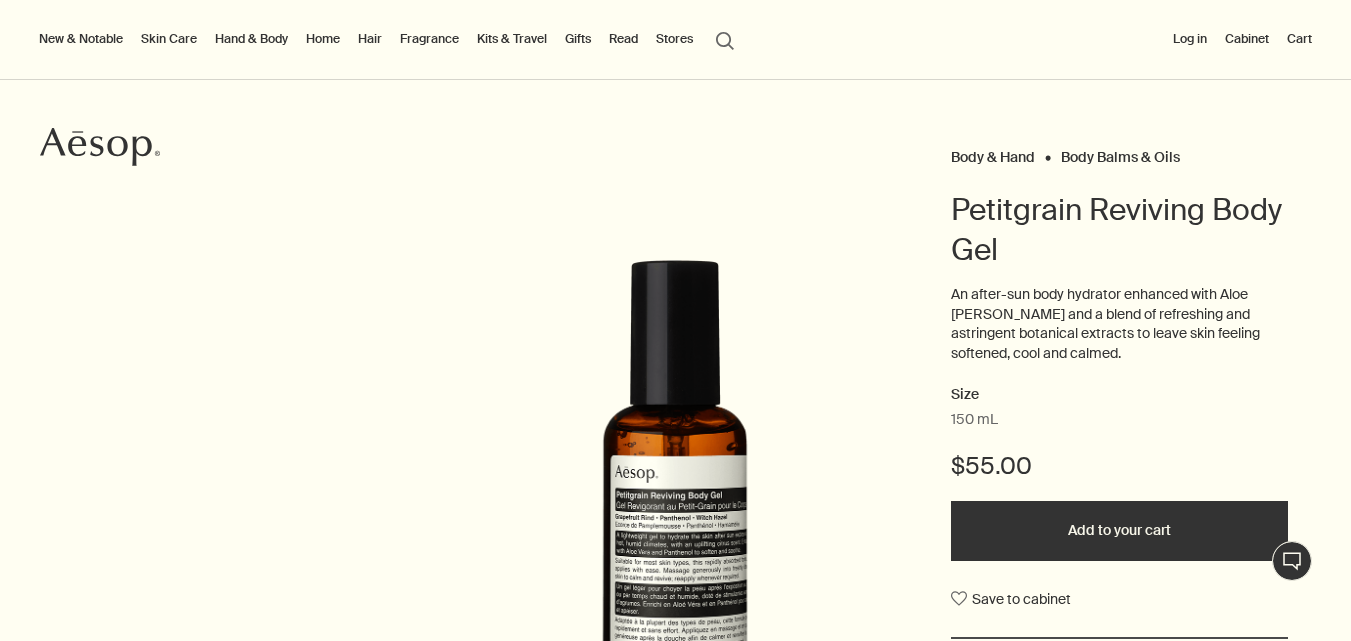 click on "Petitgrain Reviving Body Gel" at bounding box center (1120, 230) 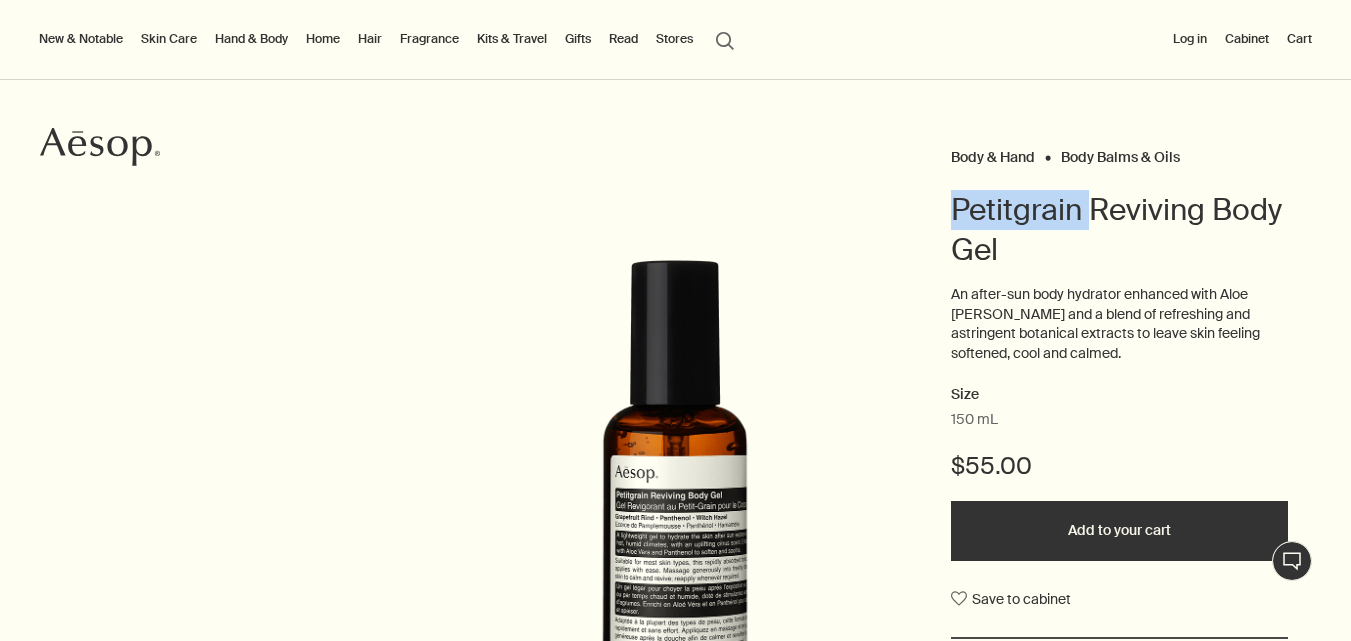 click on "Petitgrain Reviving Body Gel" at bounding box center [1120, 230] 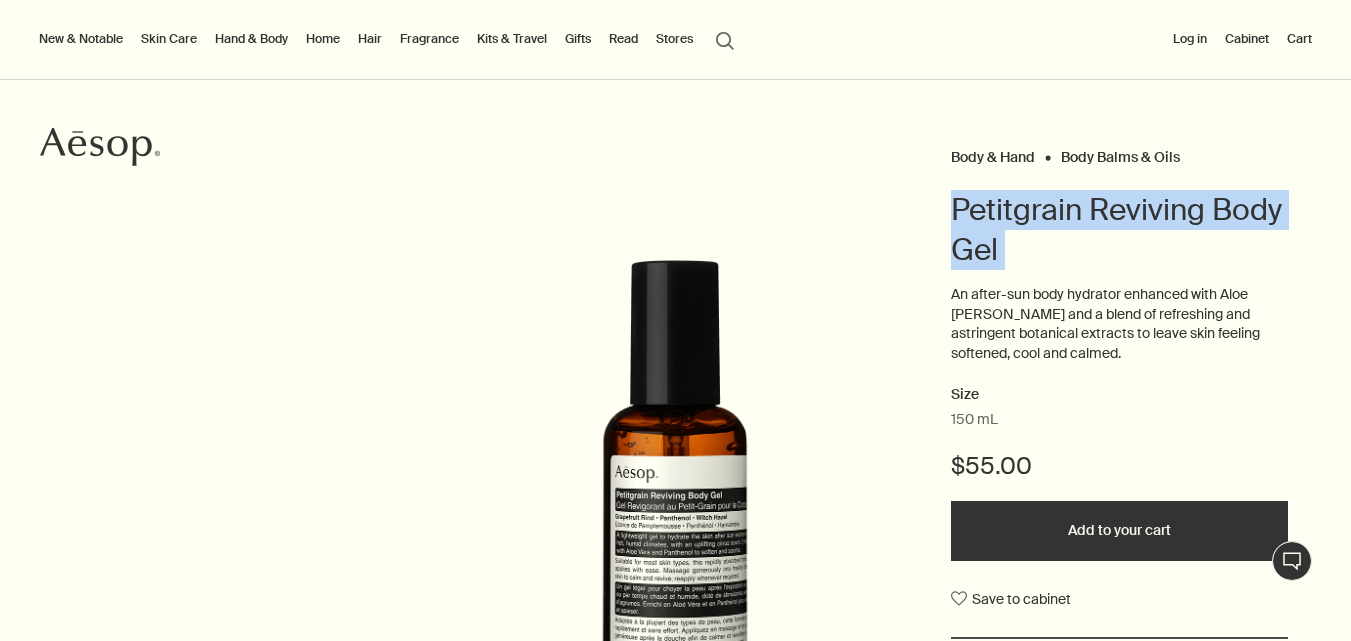 click on "Petitgrain Reviving Body Gel" at bounding box center (1120, 230) 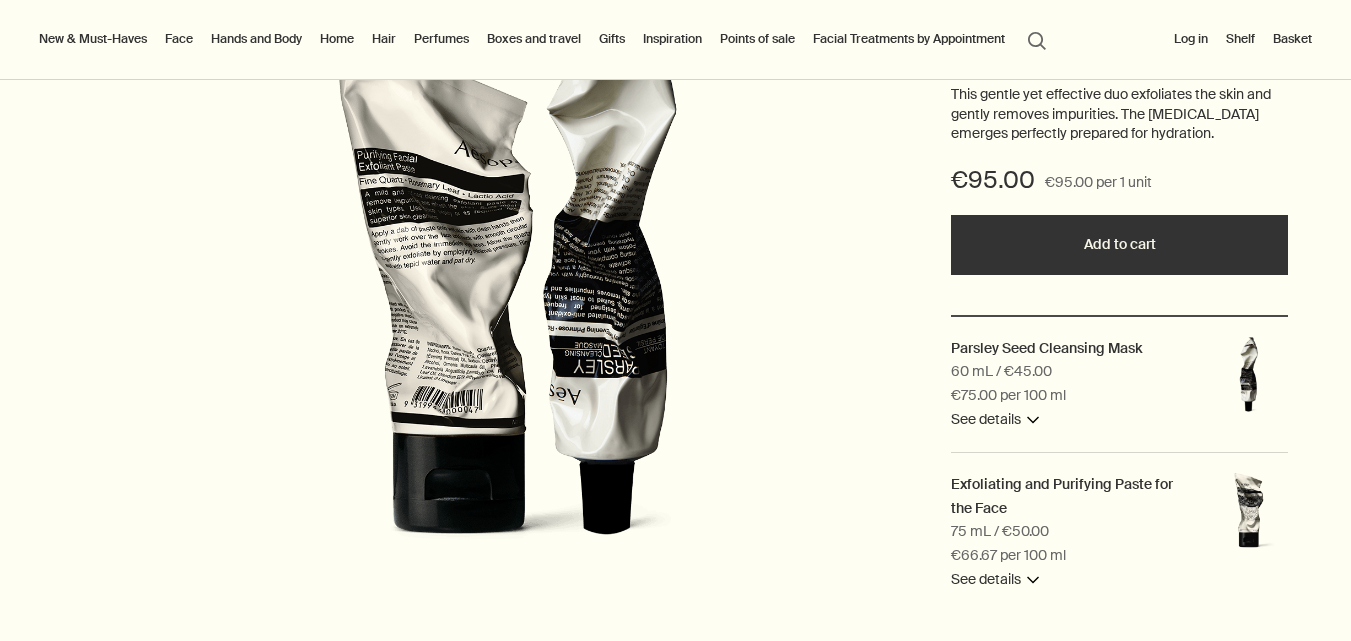 scroll, scrollTop: 300, scrollLeft: 0, axis: vertical 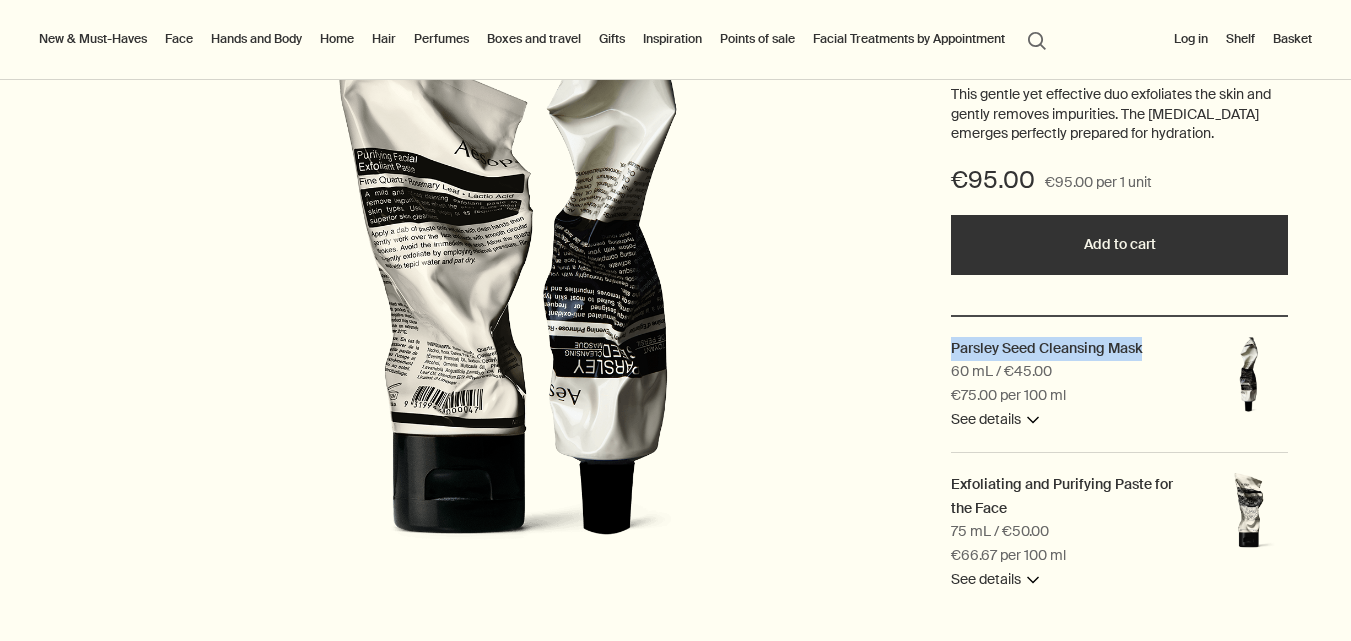 drag, startPoint x: 1164, startPoint y: 345, endPoint x: 933, endPoint y: 342, distance: 231.01949 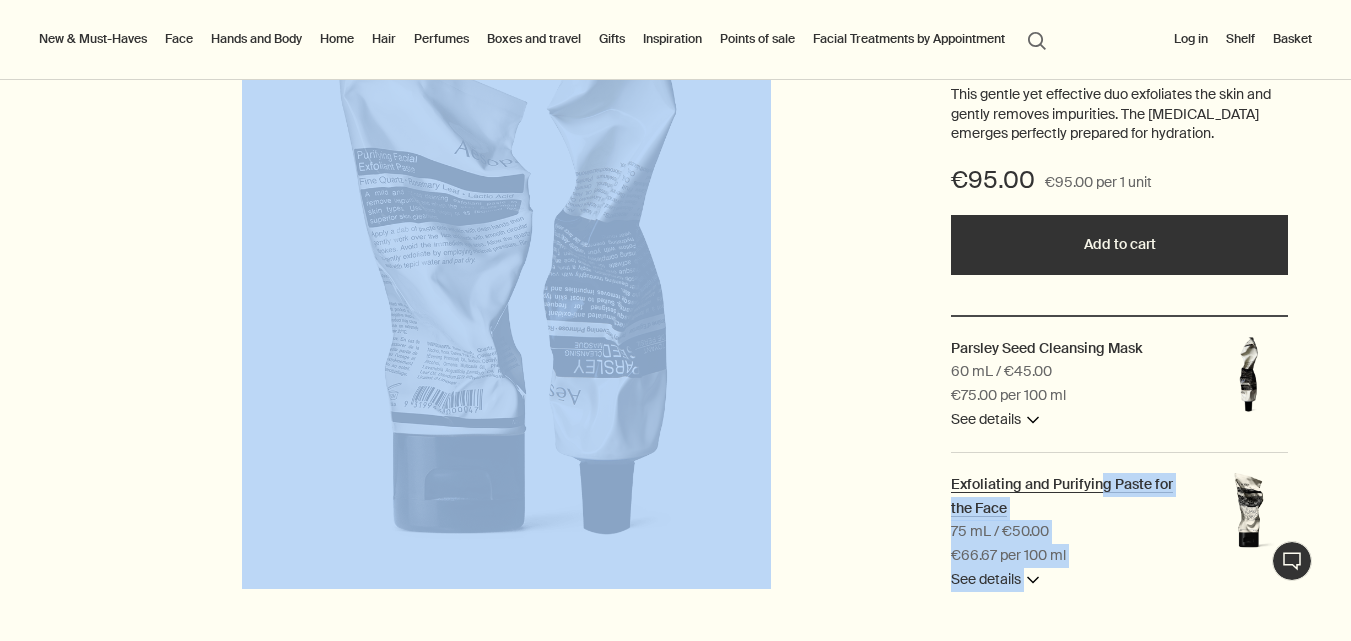 drag, startPoint x: 922, startPoint y: 481, endPoint x: 1105, endPoint y: 479, distance: 183.01093 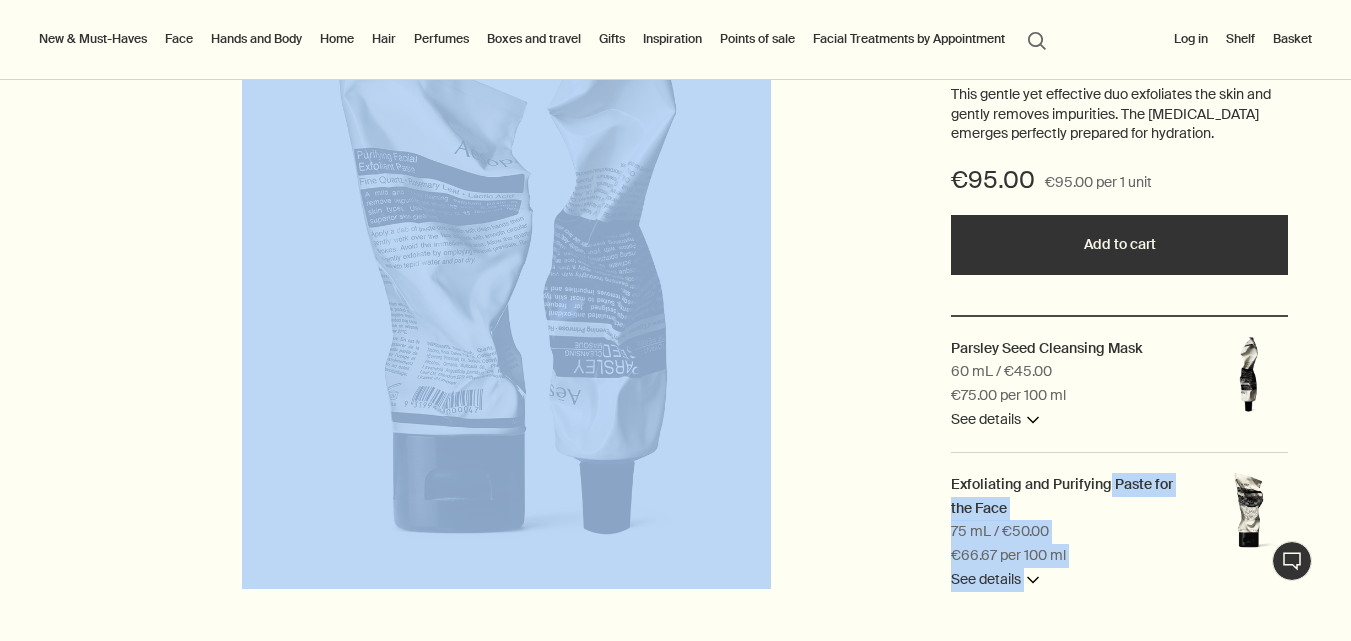 click on "Exfoliating and Purifying Paste for the Face 75 mL / €50.00 €66.67    per    100    ml See details downArrow Overview This creamy cleansing formula is enriched with fine Quartz and Lactic Acid which remove dead skin and soften the skin. Ingredients Fine Quartz, Rosemary Leaf, Lactic Acid Learn more rightArrow" at bounding box center (1120, 532) 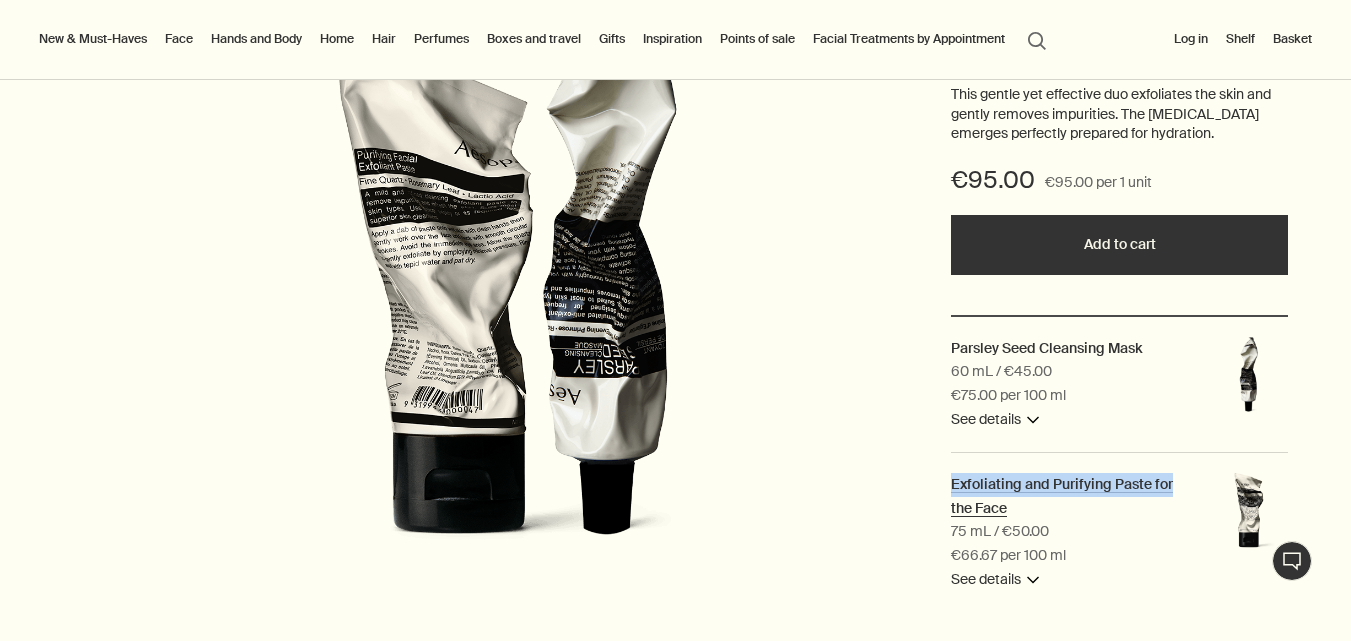 drag, startPoint x: 936, startPoint y: 471, endPoint x: 1183, endPoint y: 486, distance: 247.45505 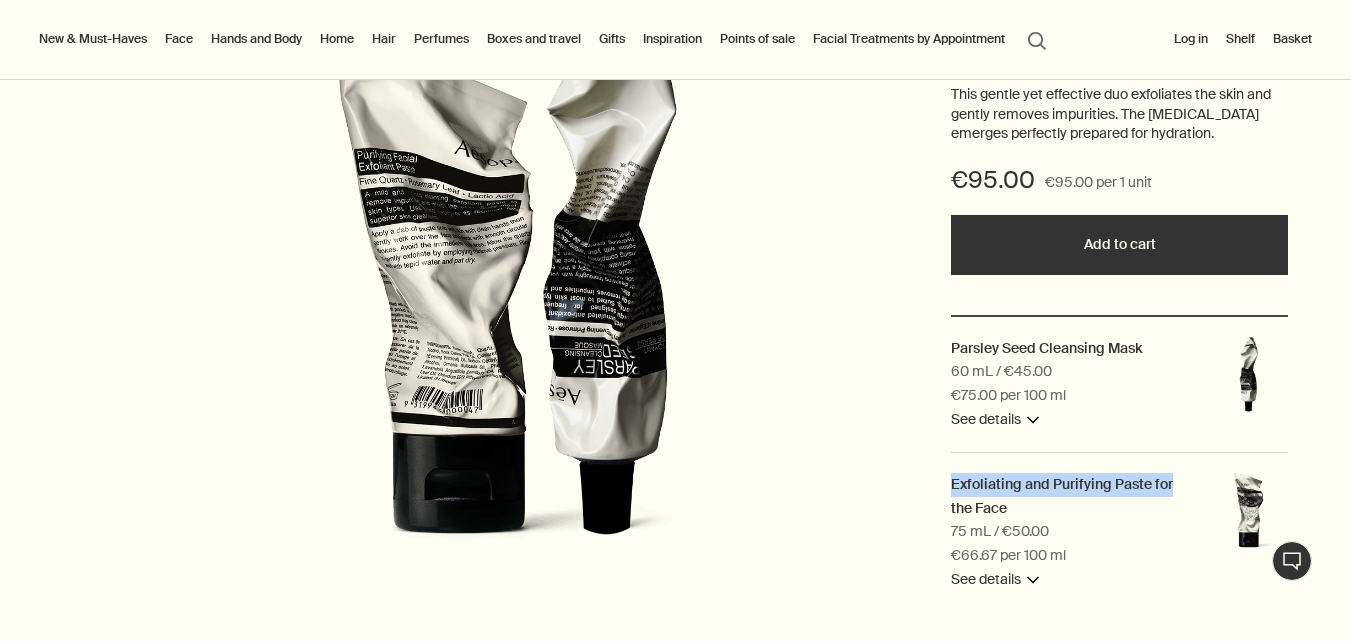 scroll, scrollTop: 100, scrollLeft: 0, axis: vertical 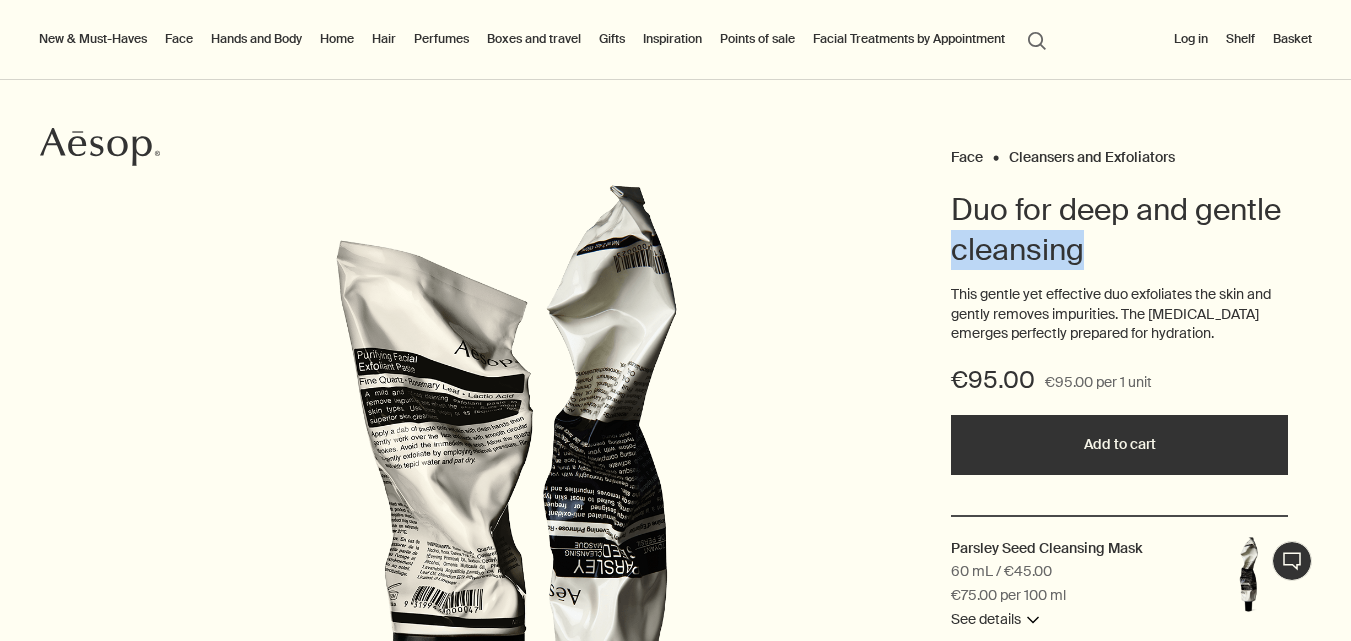 drag, startPoint x: 1152, startPoint y: 269, endPoint x: 928, endPoint y: 257, distance: 224.3212 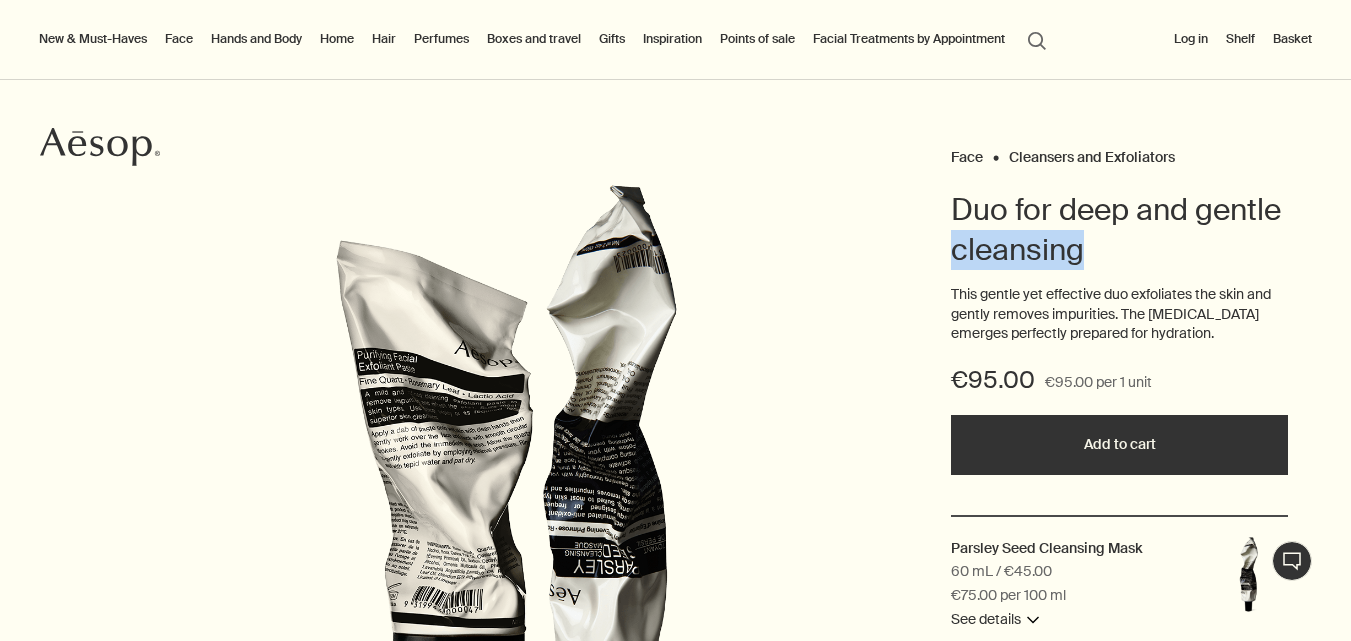 click on "Duo for deep and gentle cleansing" at bounding box center (1120, 230) 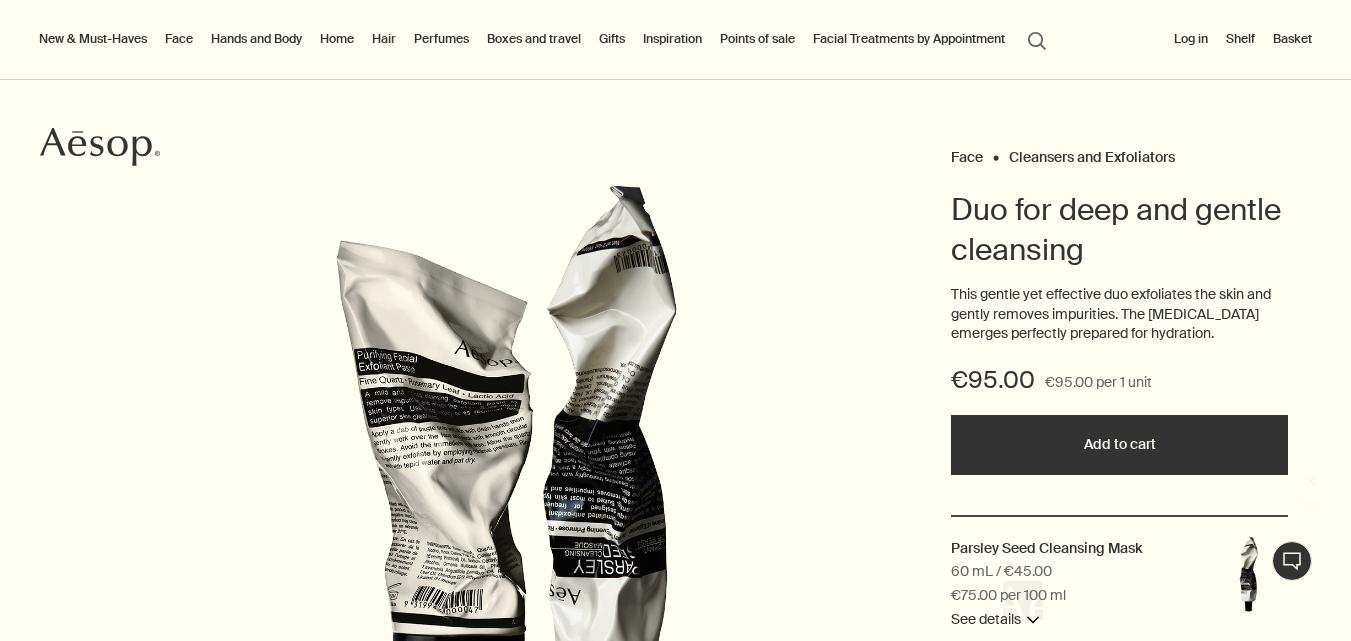 scroll, scrollTop: 0, scrollLeft: 0, axis: both 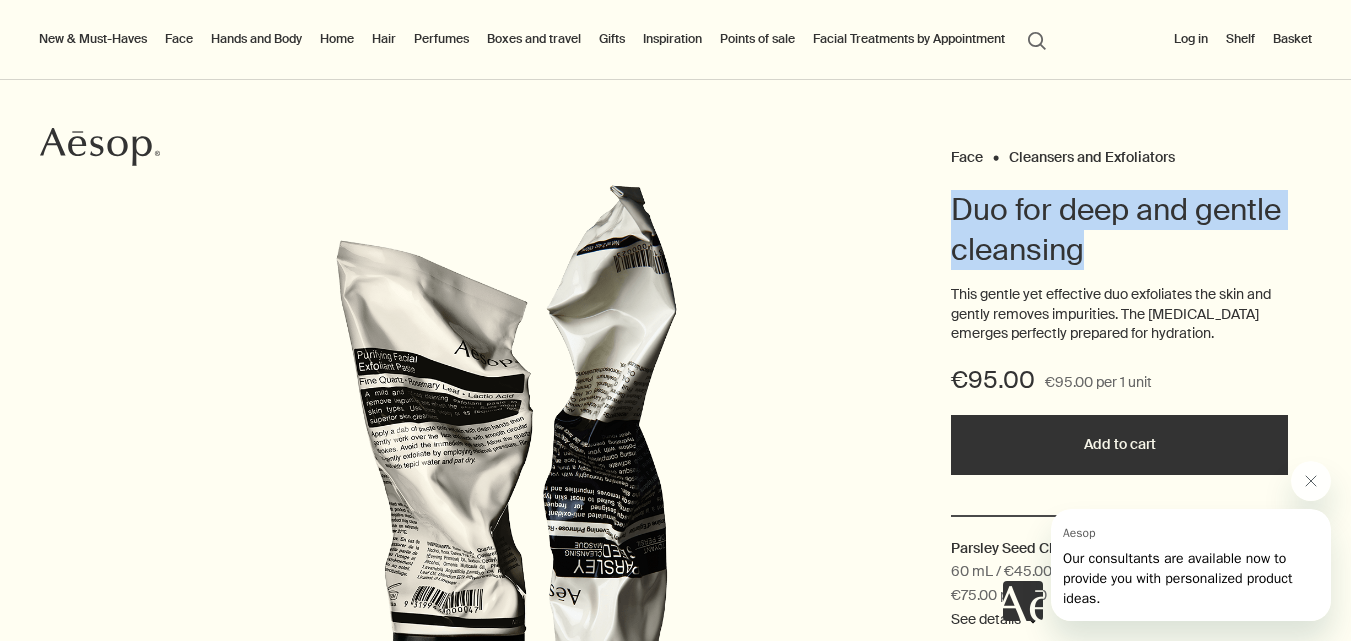 drag, startPoint x: 1101, startPoint y: 243, endPoint x: 948, endPoint y: 210, distance: 156.51837 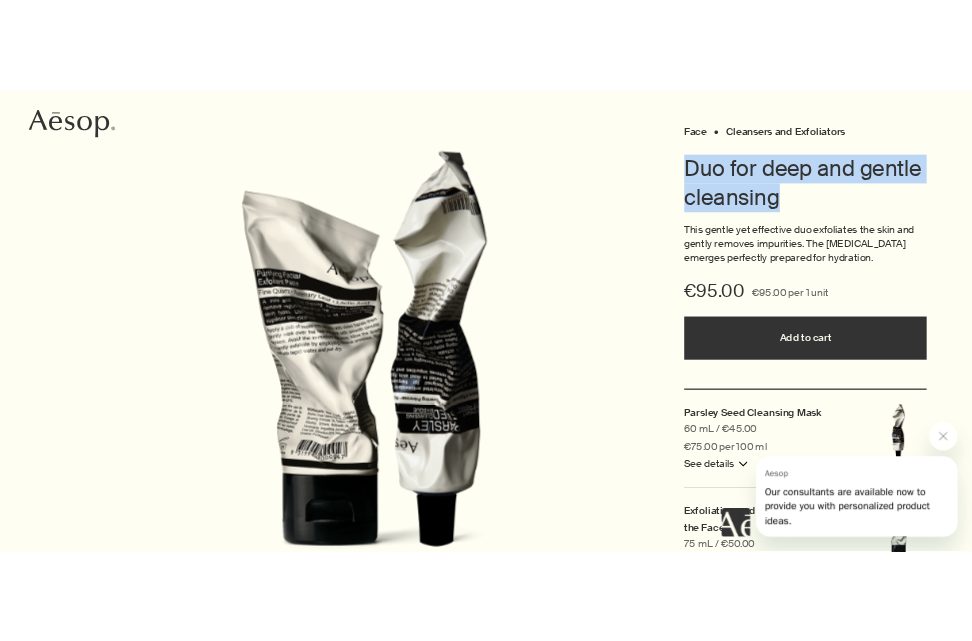 scroll, scrollTop: 300, scrollLeft: 0, axis: vertical 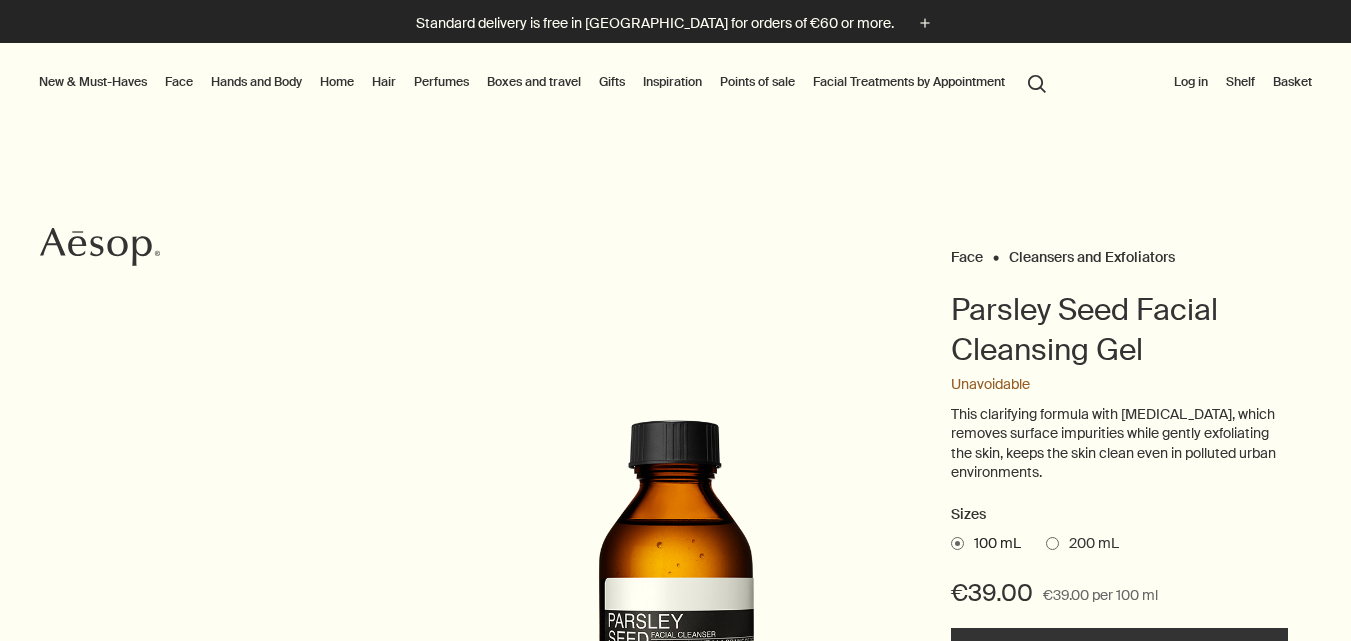 click on "Parsley Seed Facial Cleansing Gel" at bounding box center [1084, 329] 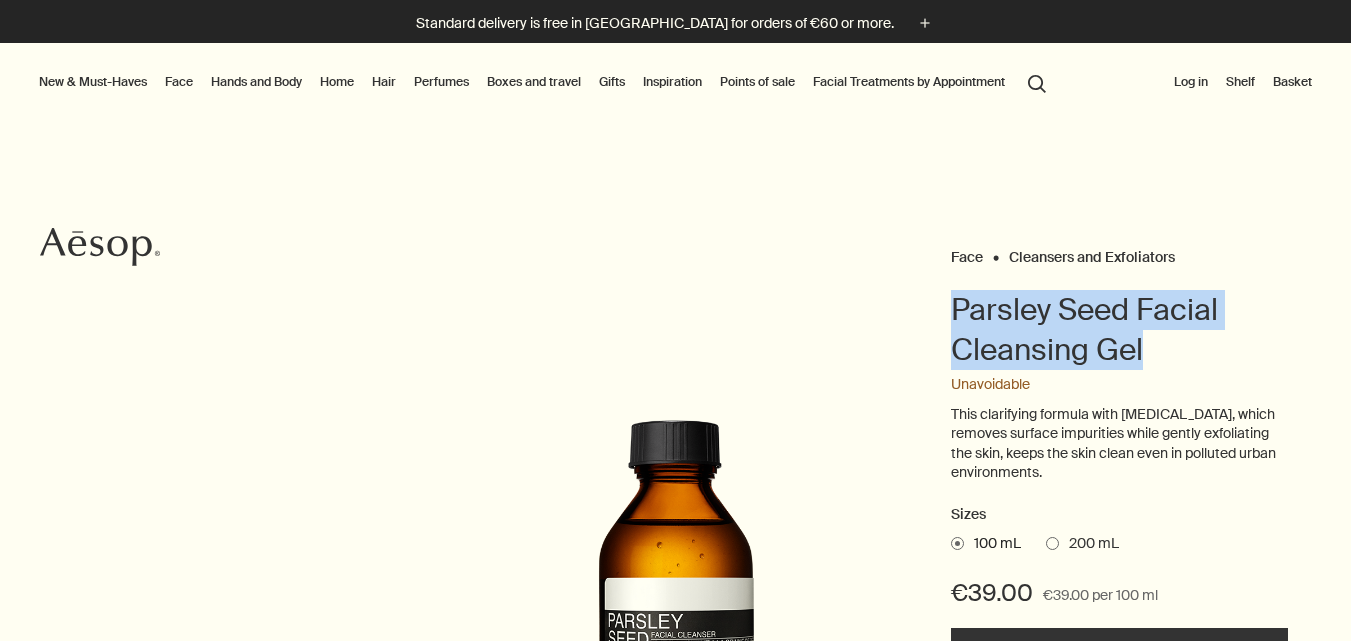 click on "Parsley Seed Facial Cleansing Gel" at bounding box center [1084, 329] 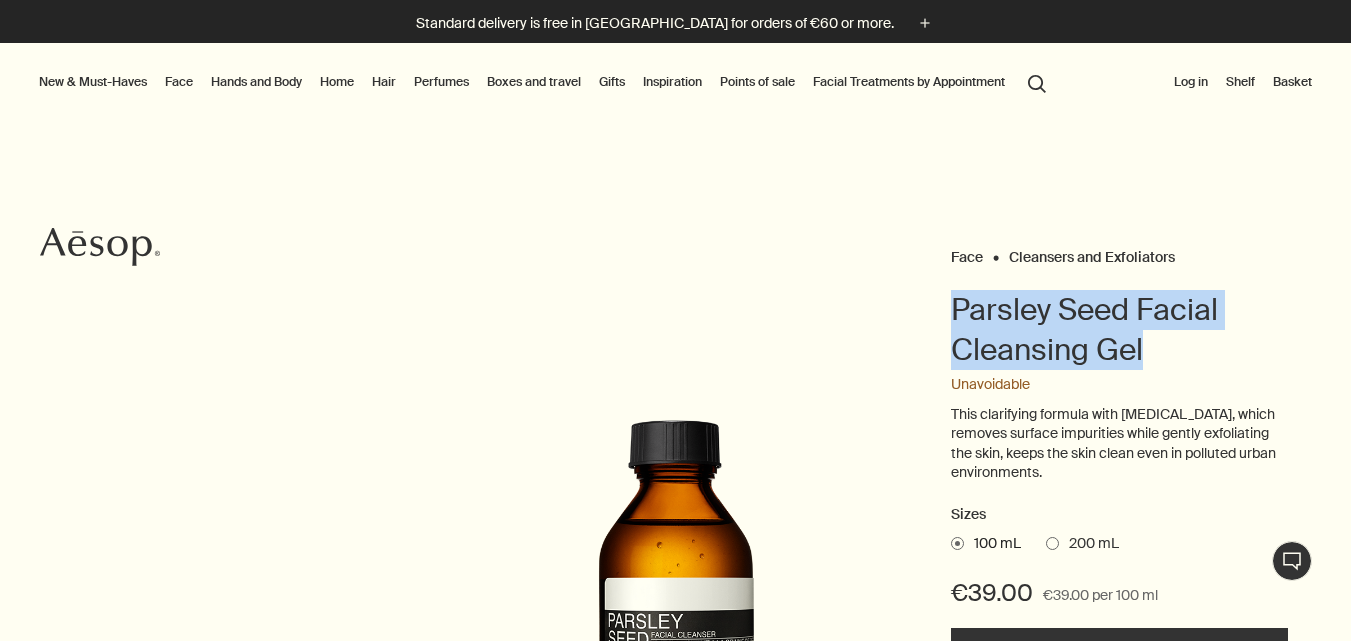 click on "Face Cleansers and Exfoliators Parsley Seed Facial Cleansing Gel Unavoidable This clarifying formula with lactic acid, which removes surface impurities while gently exfoliating the skin, keeps the skin clean even in polluted urban environments. Sizes 100 mL 200 mL €39.00 €39.00    per    100    ml   Add to cart Place on the shelf Suitable for Normal, combination and problem skin Skin Sanitized, smooth and gently cleansed Key ingredients plusAndCloseWithCircle Licorice Root, Lactic Acid, Blackcurrant Seed" at bounding box center (675, 628) 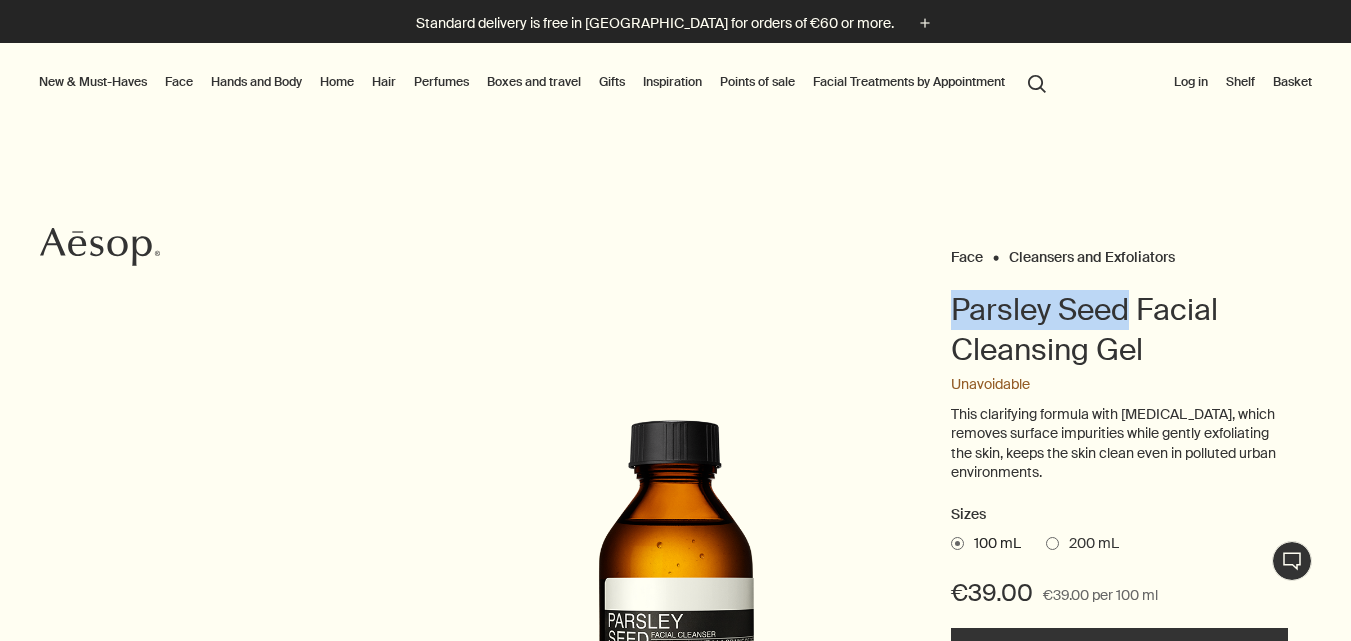 drag, startPoint x: 1133, startPoint y: 310, endPoint x: 945, endPoint y: 307, distance: 188.02394 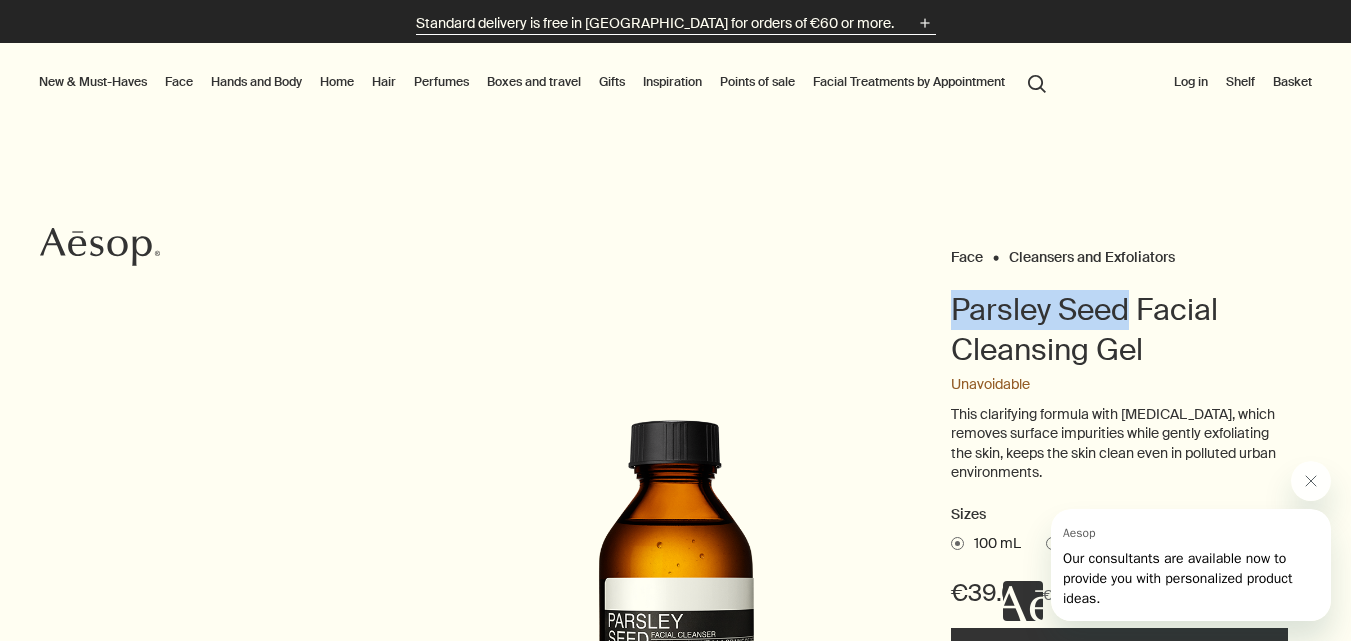 scroll, scrollTop: 0, scrollLeft: 0, axis: both 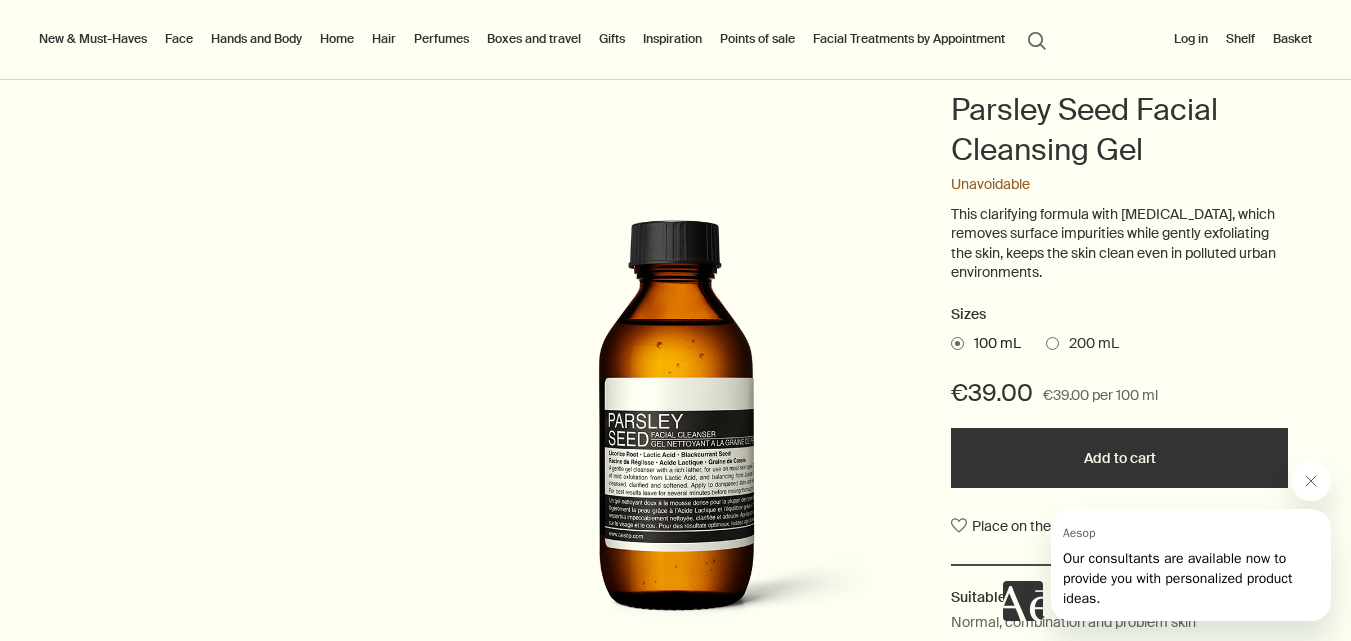 click on "Parsley Seed Facial Cleansing Gel" at bounding box center [1084, 129] 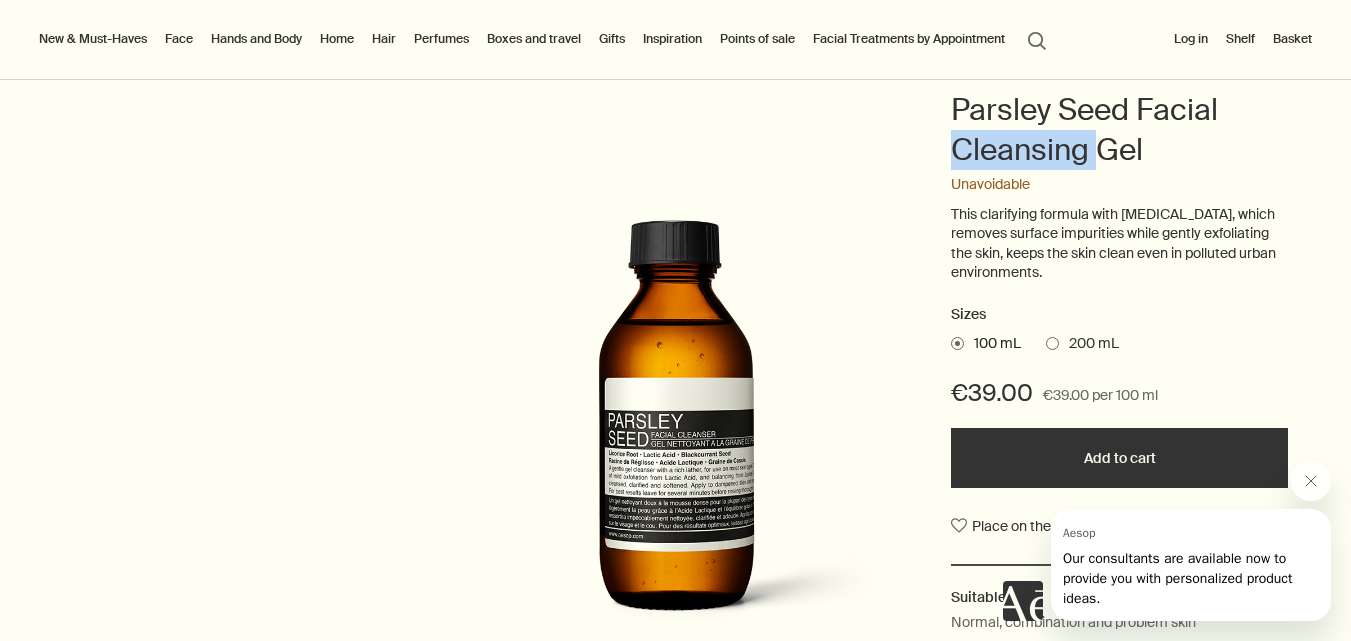 click on "Parsley Seed Facial Cleansing Gel" at bounding box center [1084, 129] 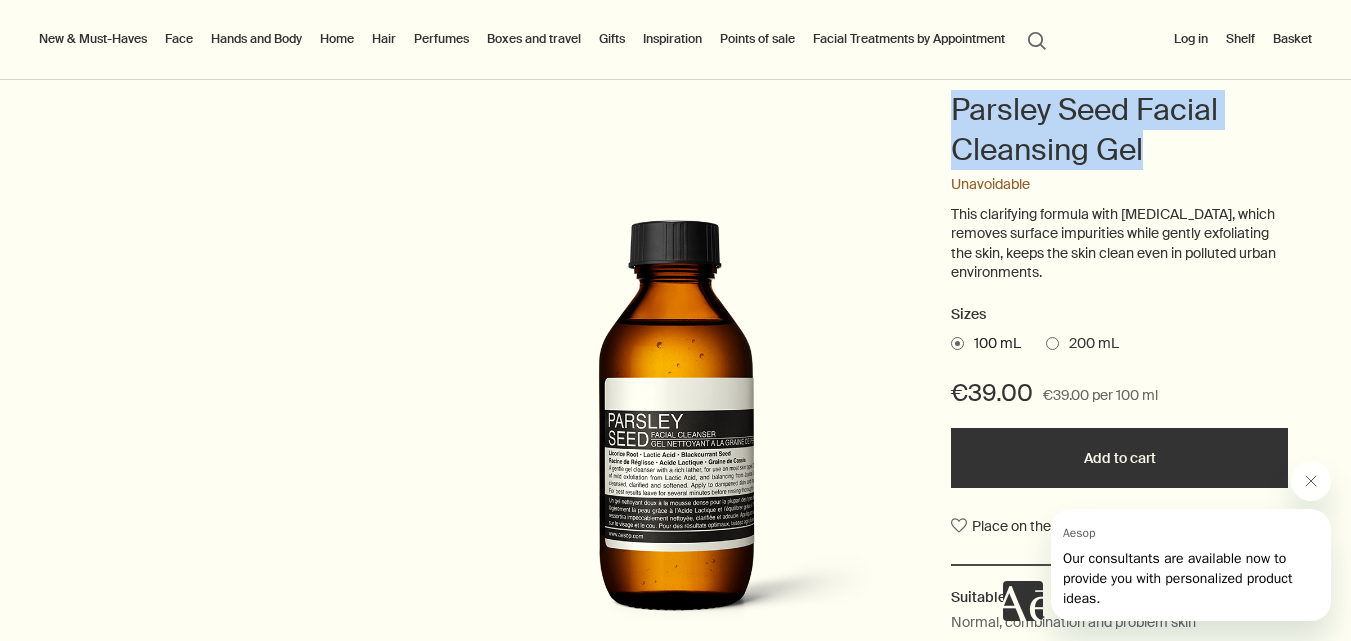 click on "Parsley Seed Facial Cleansing Gel" at bounding box center [1084, 129] 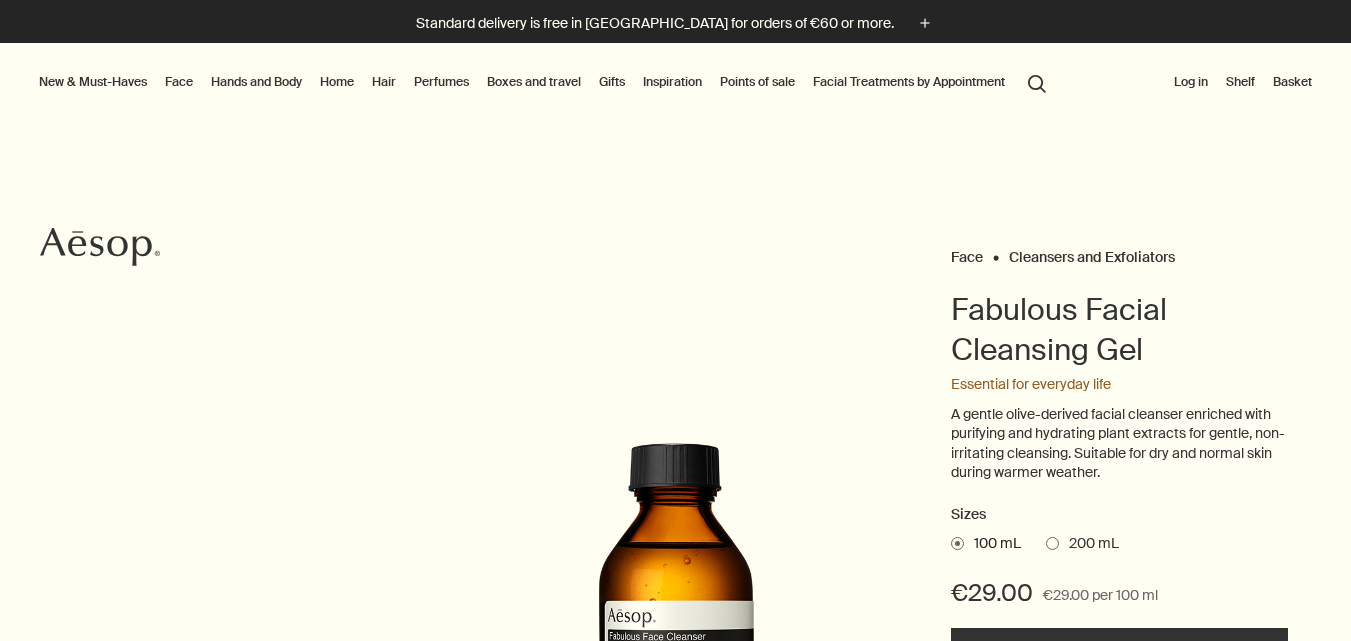 scroll, scrollTop: 0, scrollLeft: 0, axis: both 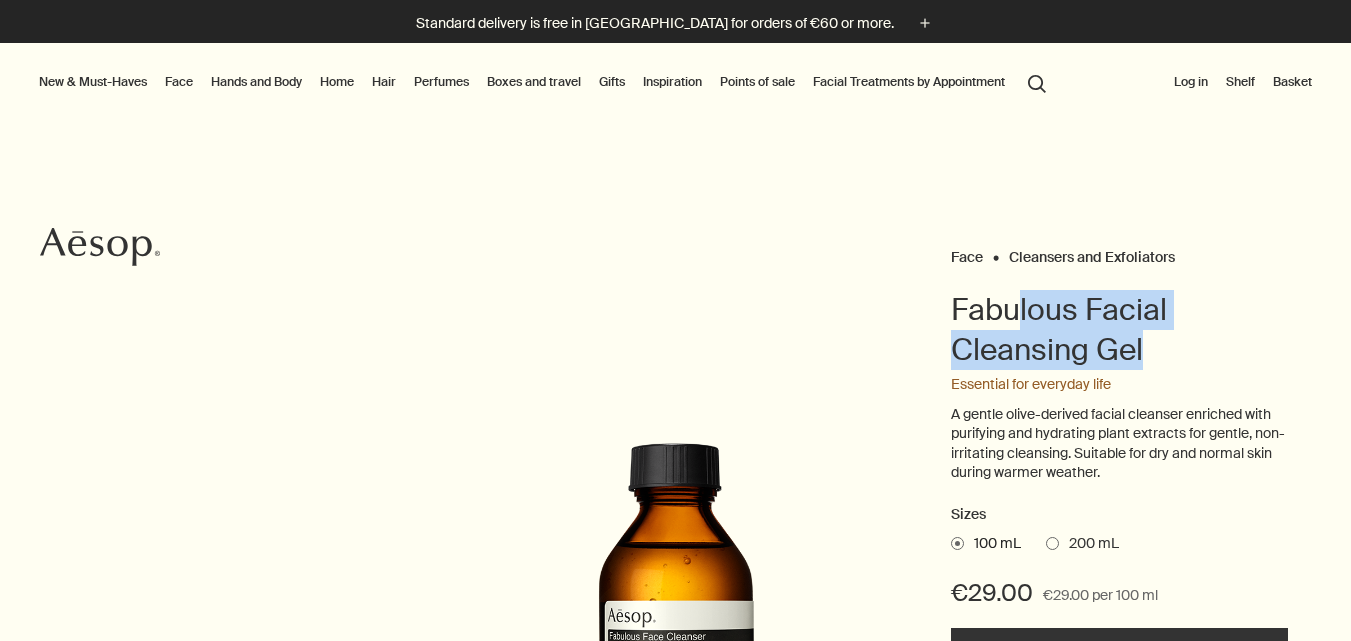 click on "Fabulous Facial Cleansing Gel" at bounding box center (1120, 330) 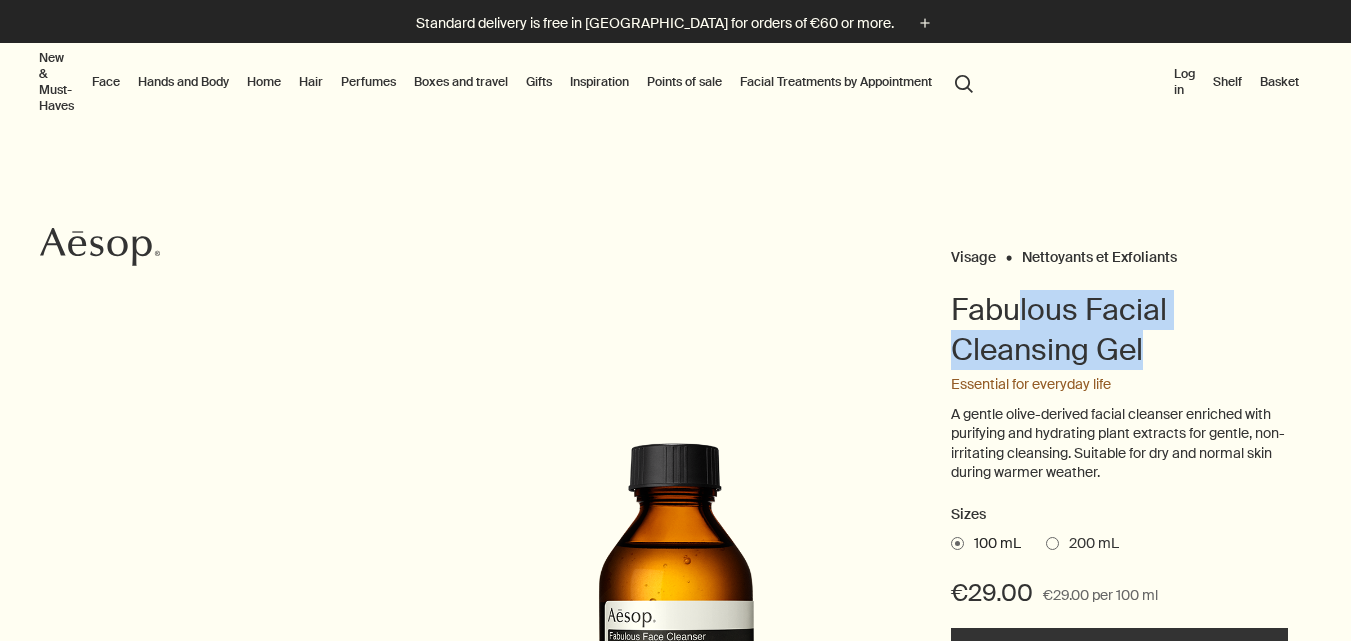 scroll, scrollTop: 0, scrollLeft: 0, axis: both 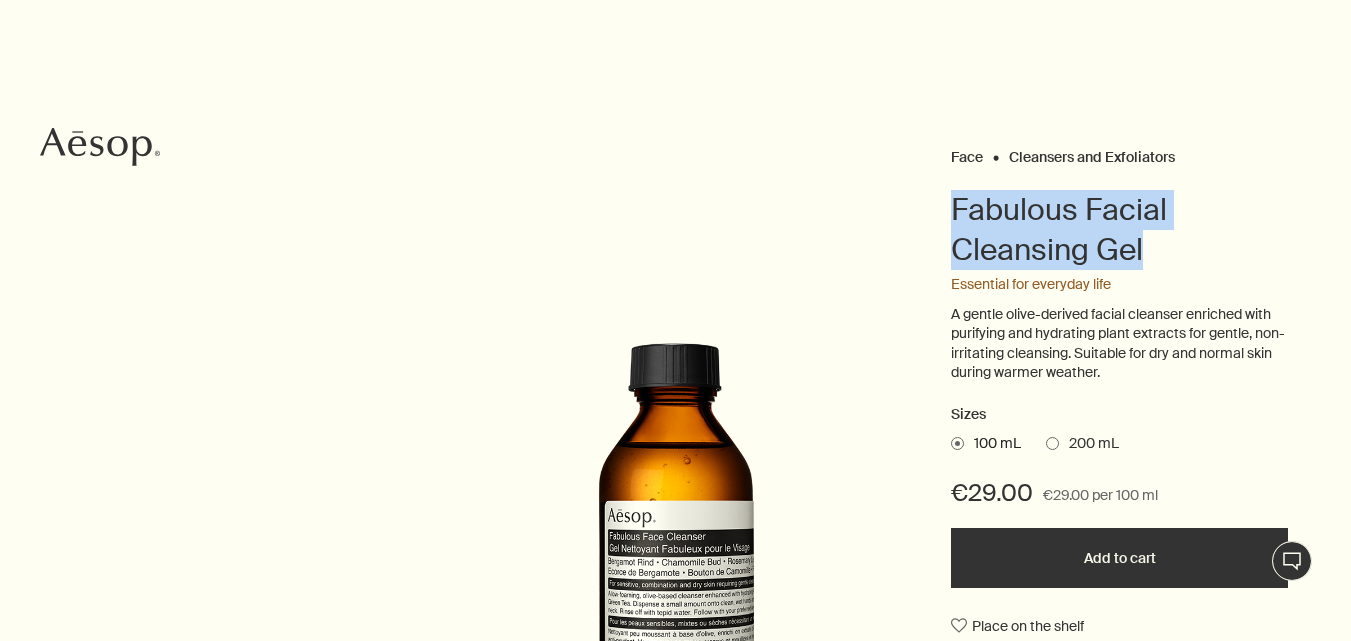 drag, startPoint x: 947, startPoint y: 193, endPoint x: 1186, endPoint y: 248, distance: 245.24681 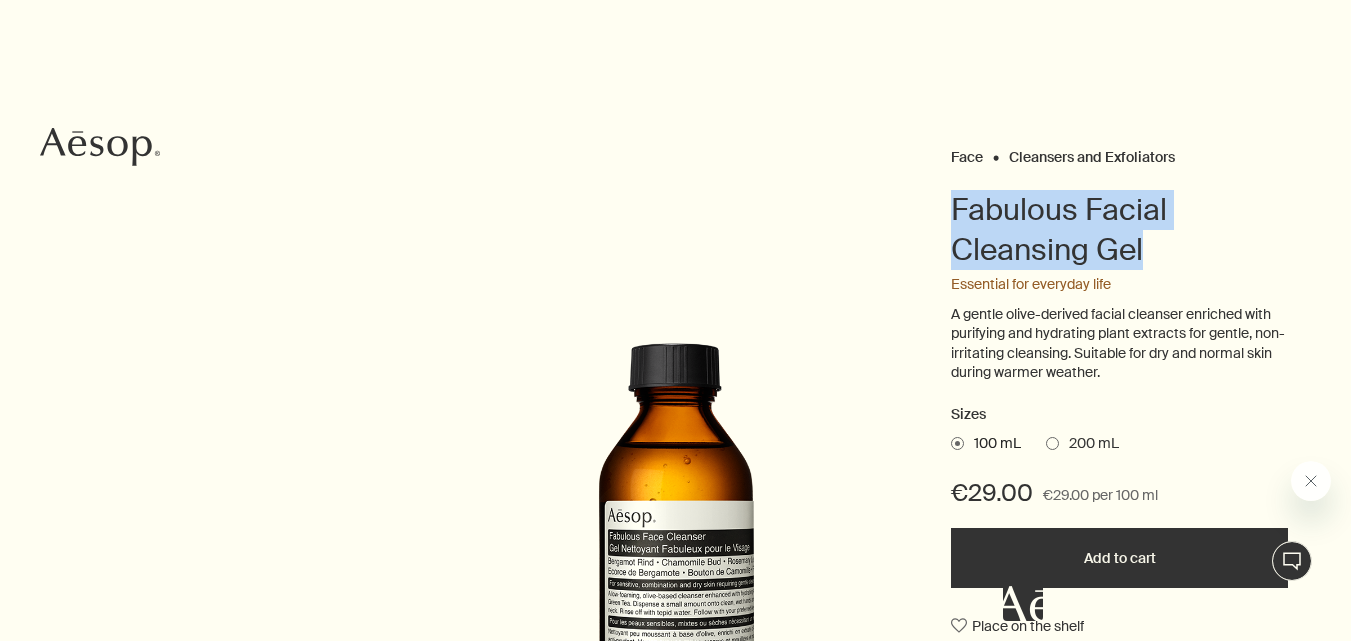 scroll, scrollTop: 0, scrollLeft: 0, axis: both 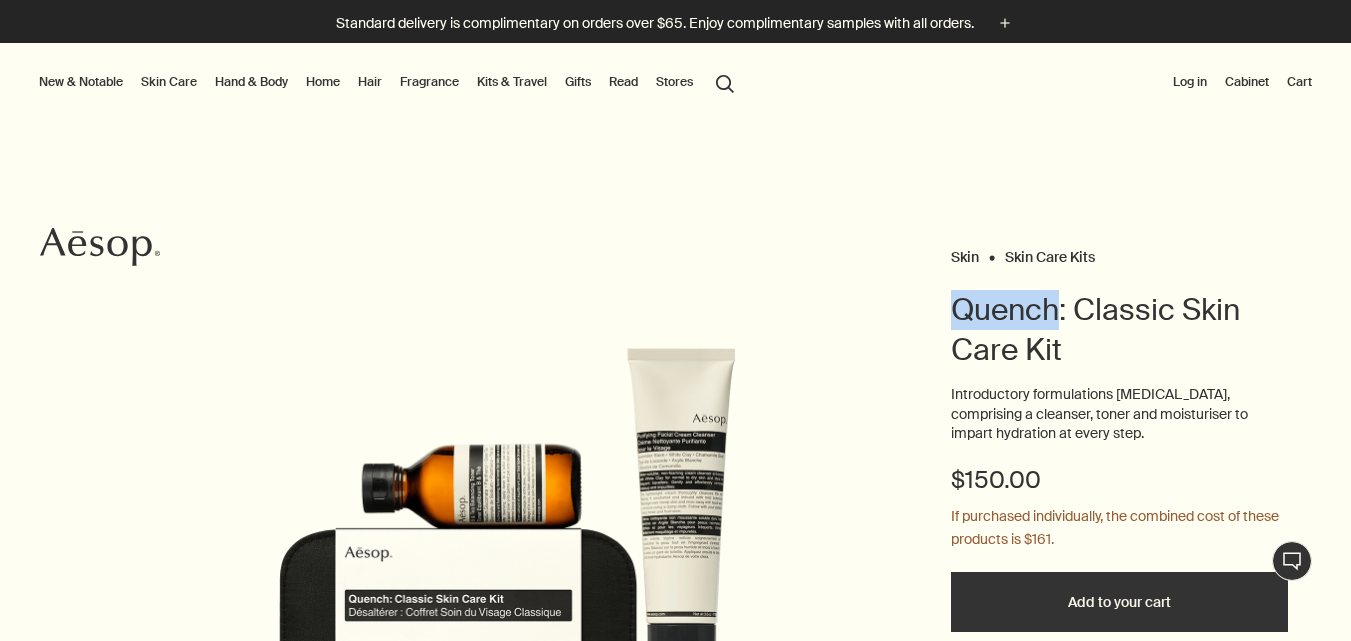 drag, startPoint x: 1060, startPoint y: 316, endPoint x: 954, endPoint y: 310, distance: 106.16968 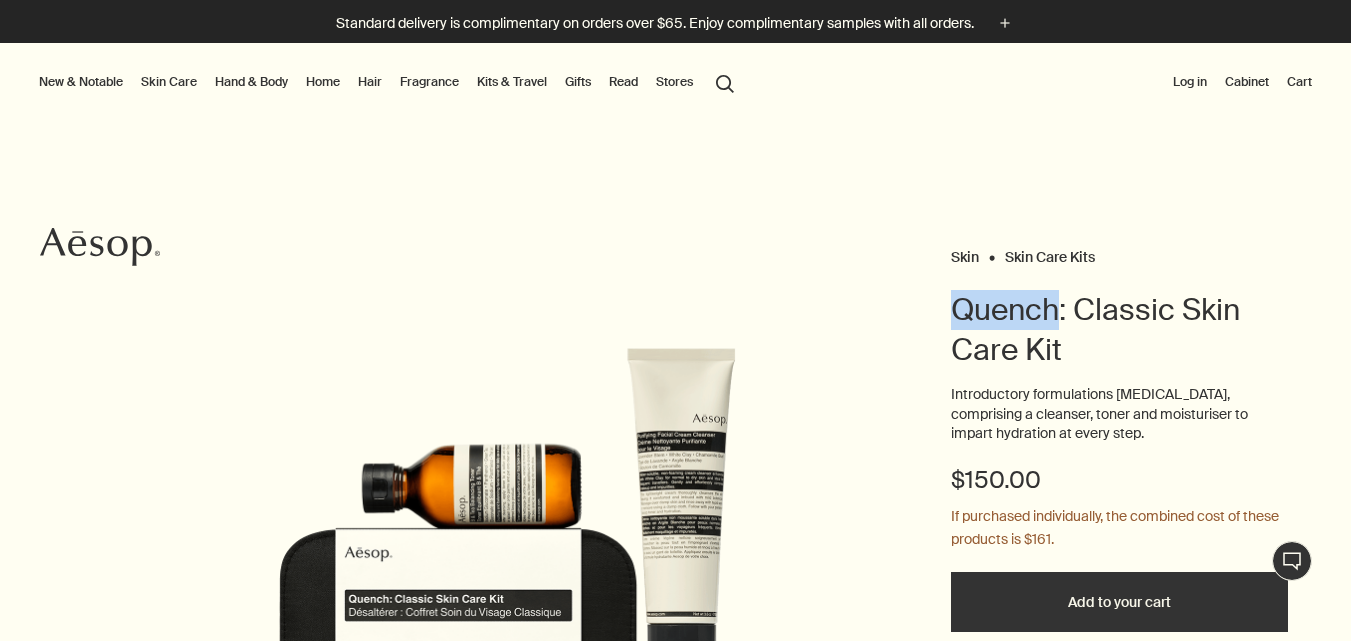 copy on "Quench" 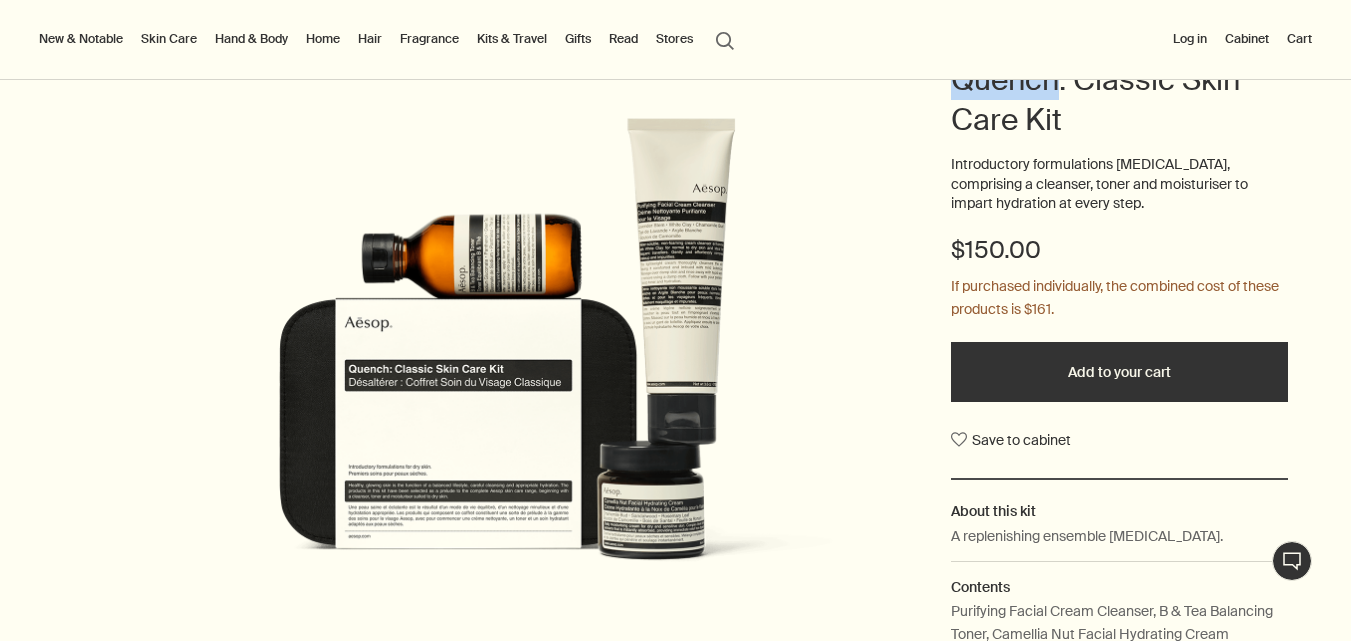 scroll, scrollTop: 200, scrollLeft: 0, axis: vertical 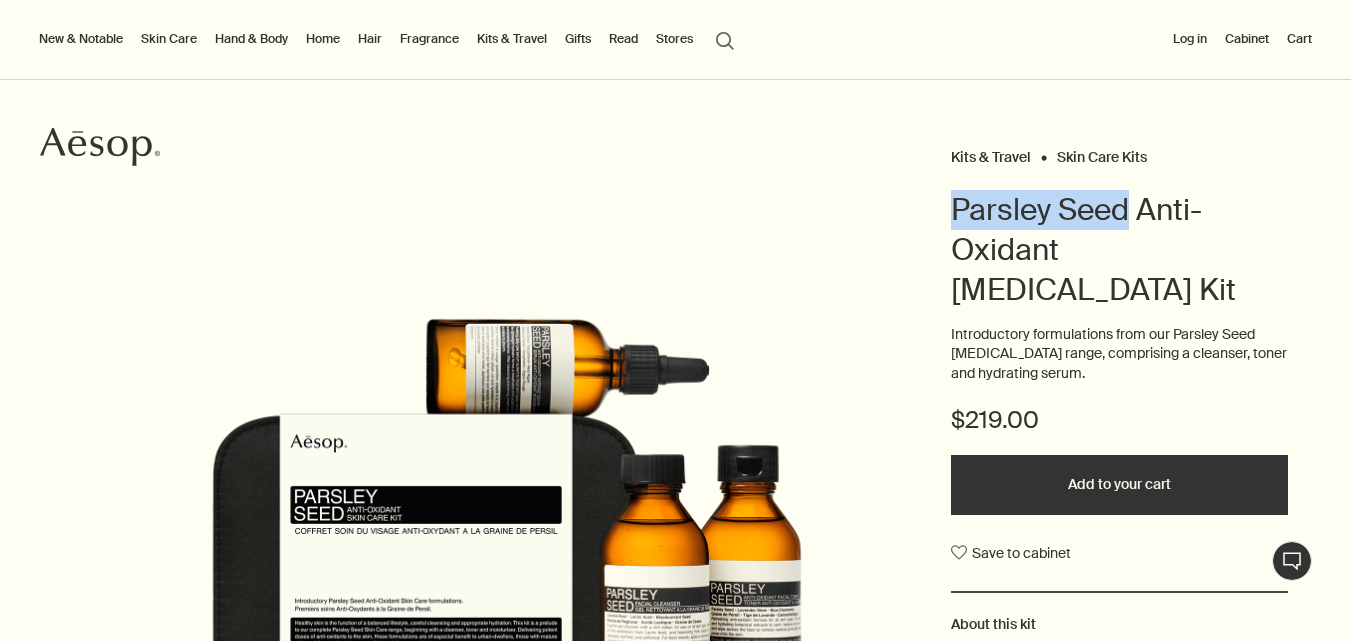 drag, startPoint x: 1132, startPoint y: 215, endPoint x: 956, endPoint y: 218, distance: 176.02557 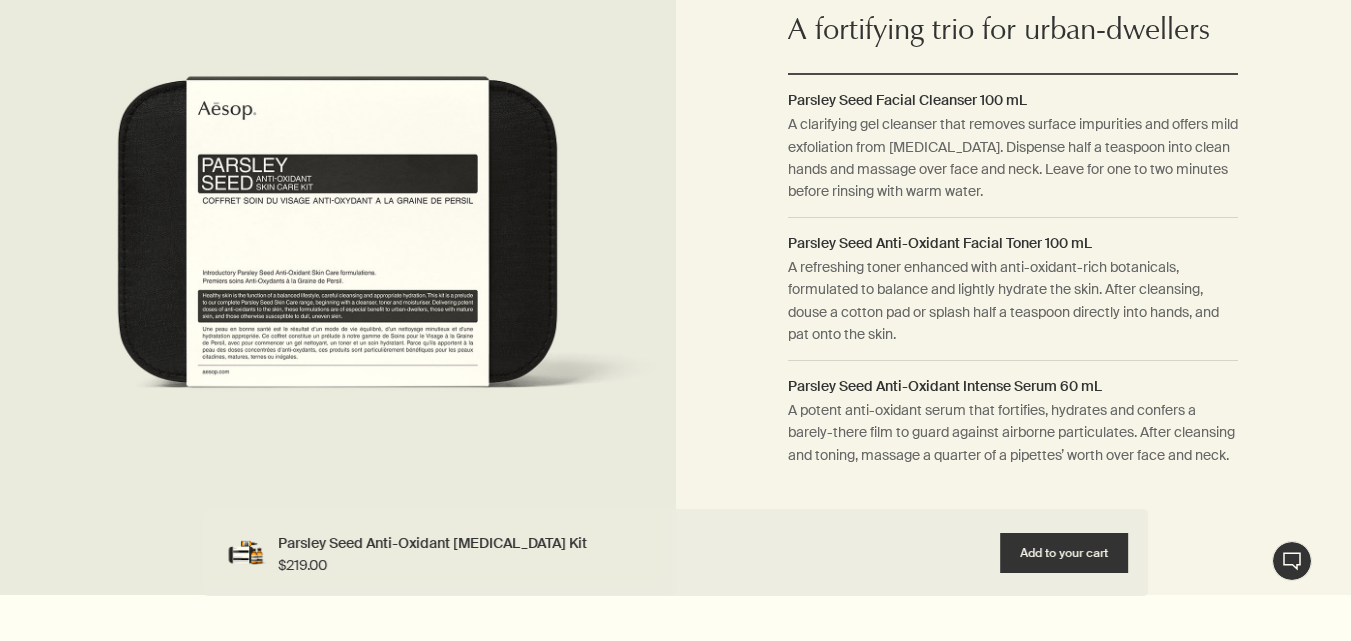 scroll, scrollTop: 1633, scrollLeft: 0, axis: vertical 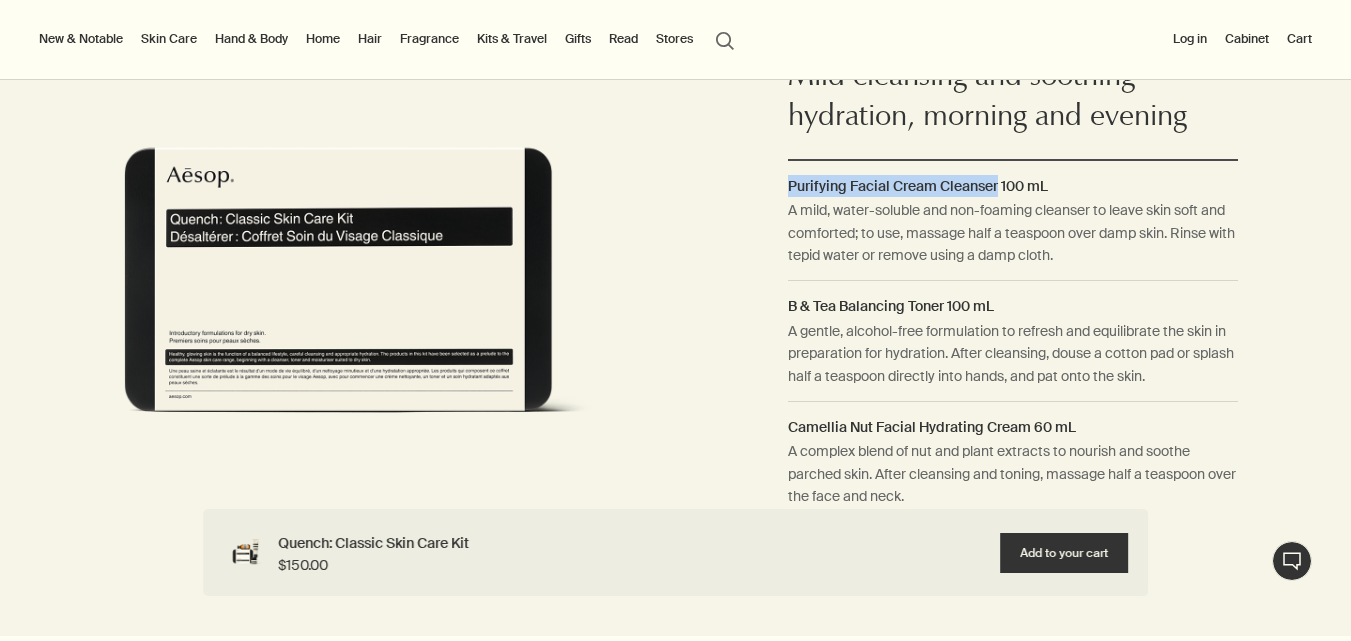 drag, startPoint x: 998, startPoint y: 185, endPoint x: 773, endPoint y: 186, distance: 225.00223 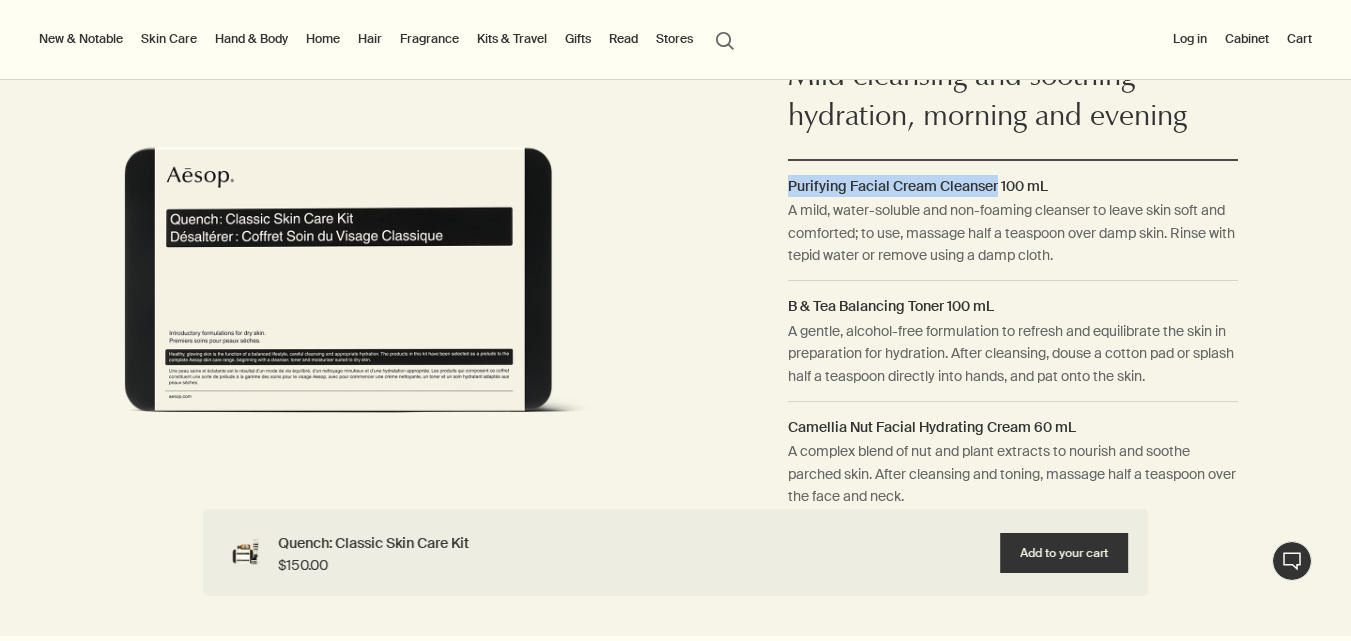 copy on "Purifying Facial Cream Cleanser" 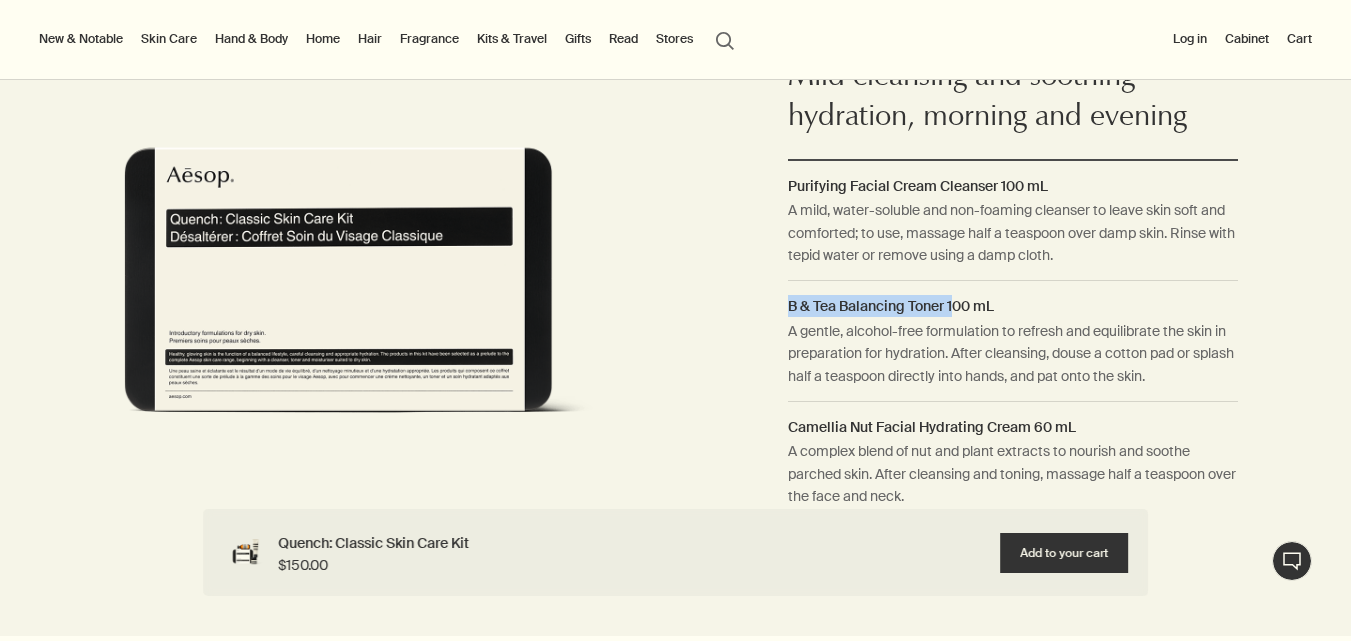 drag, startPoint x: 951, startPoint y: 308, endPoint x: 780, endPoint y: 310, distance: 171.01169 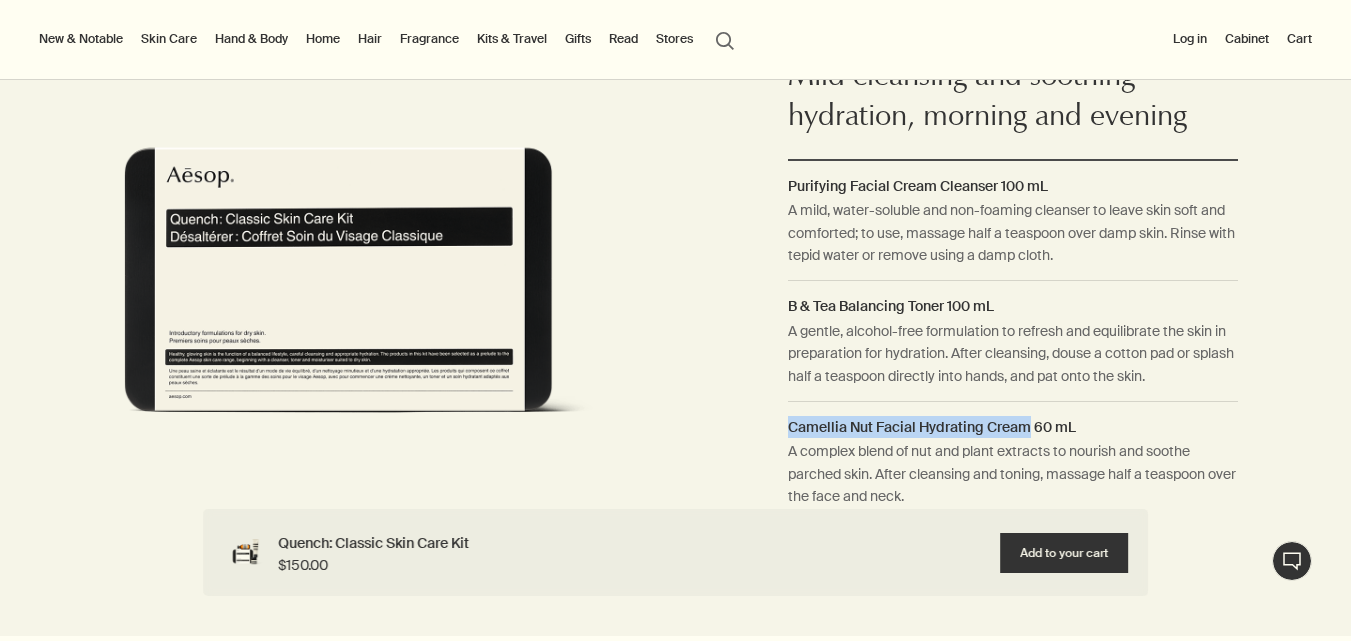 drag, startPoint x: 1029, startPoint y: 425, endPoint x: 791, endPoint y: 430, distance: 238.05252 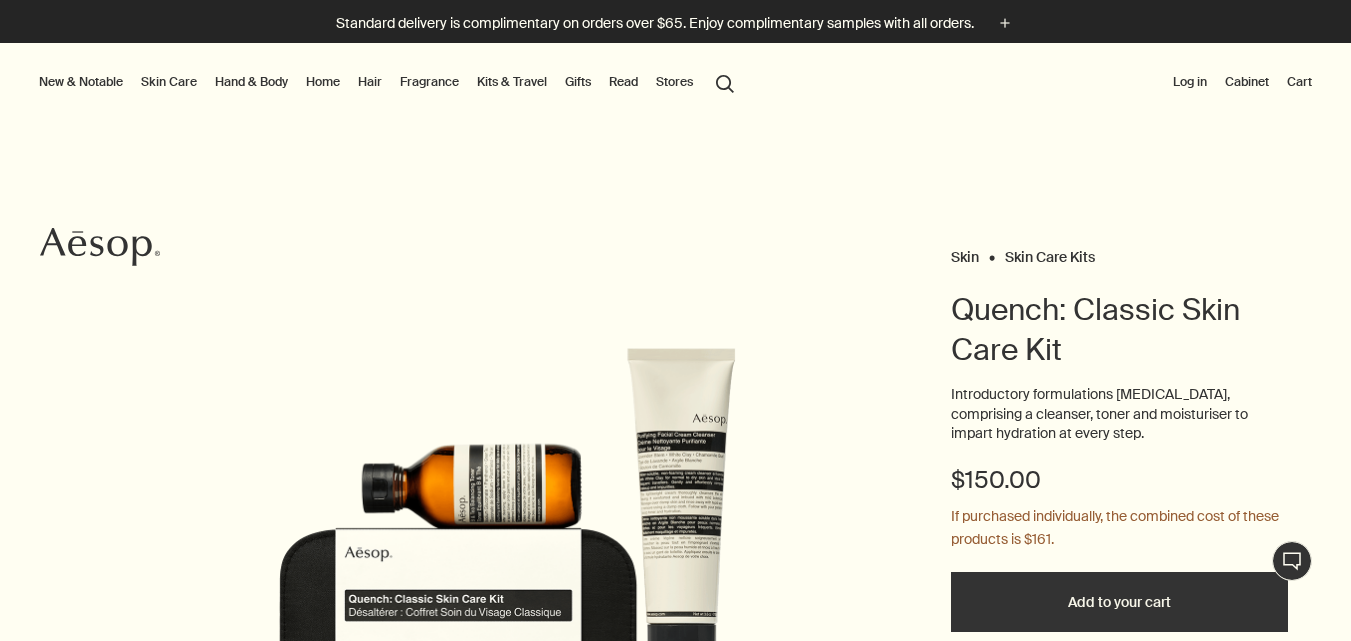 scroll, scrollTop: 400, scrollLeft: 0, axis: vertical 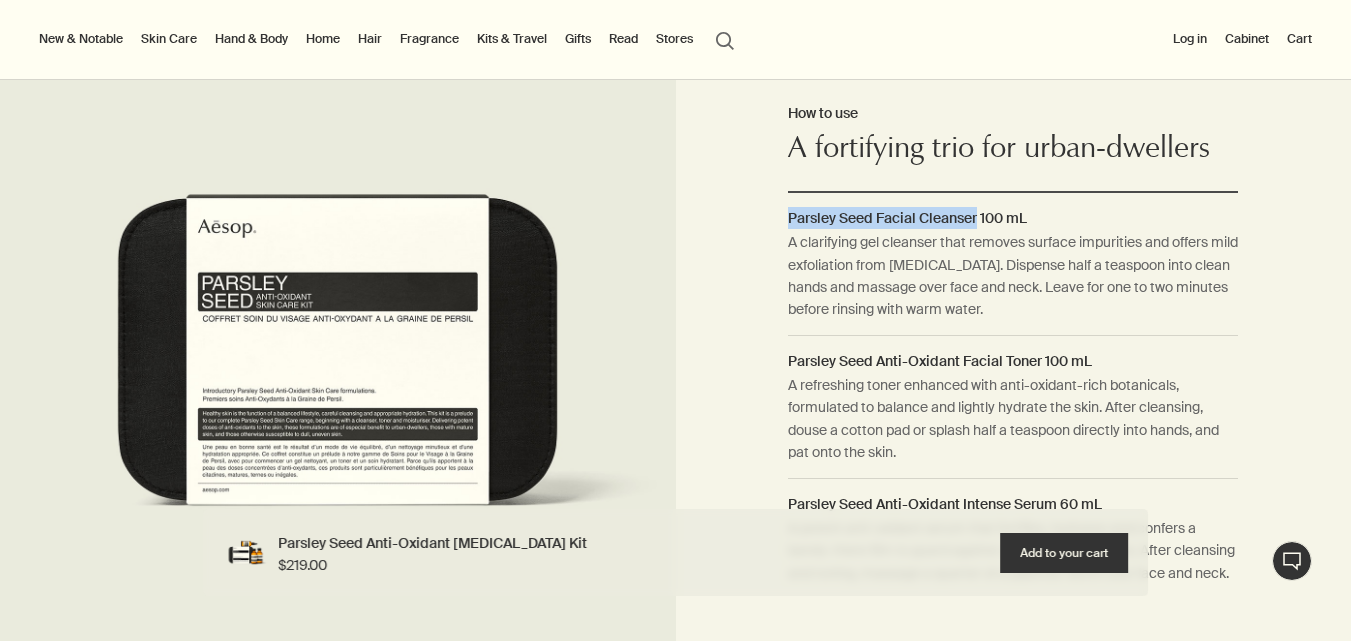 drag, startPoint x: 976, startPoint y: 179, endPoint x: 788, endPoint y: 180, distance: 188.00266 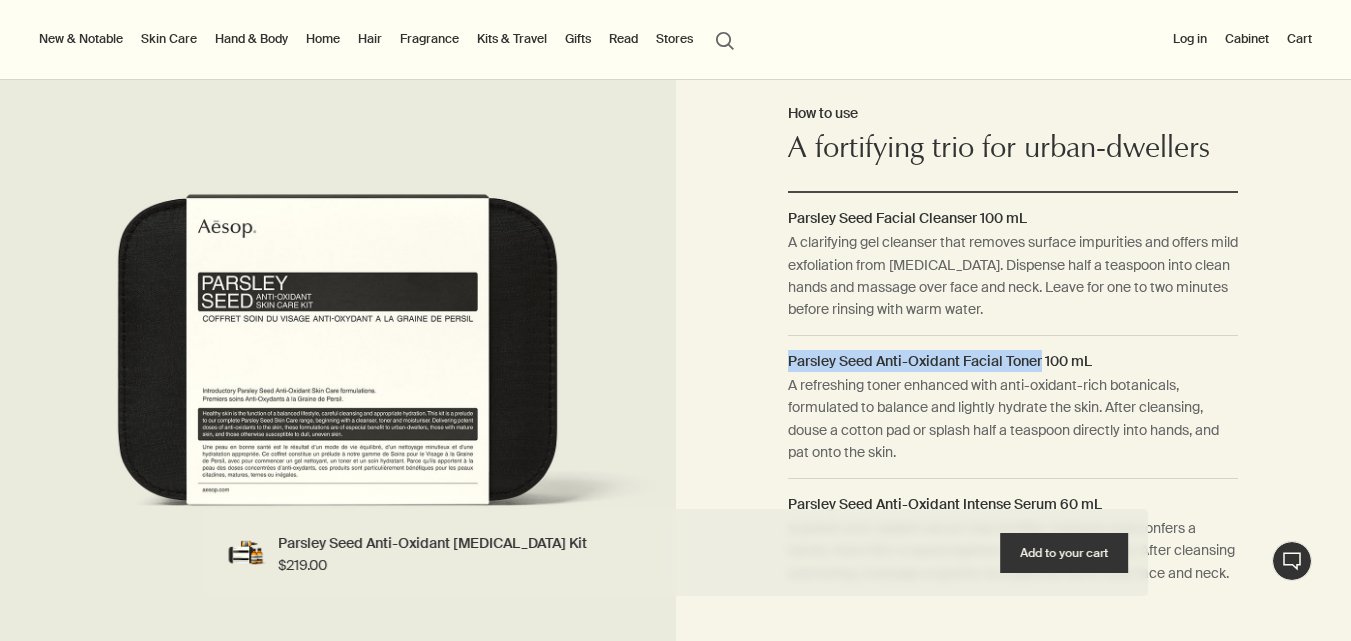 drag, startPoint x: 1043, startPoint y: 318, endPoint x: 772, endPoint y: 319, distance: 271.00183 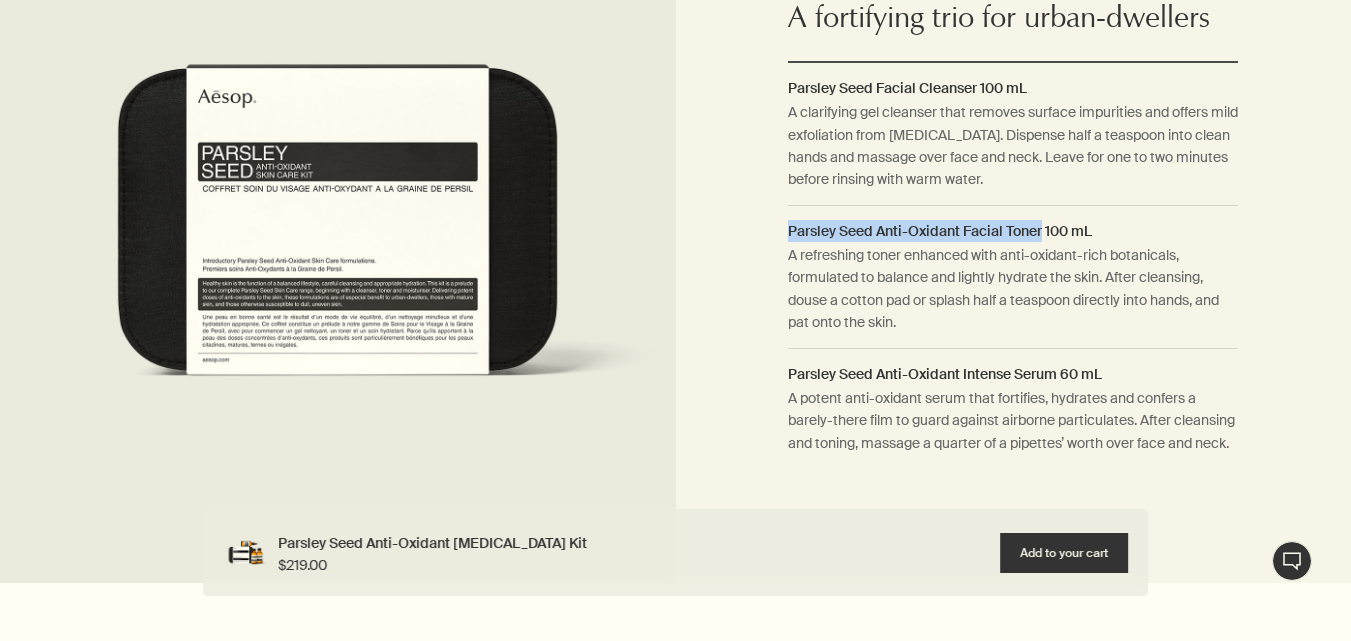 scroll, scrollTop: 1700, scrollLeft: 0, axis: vertical 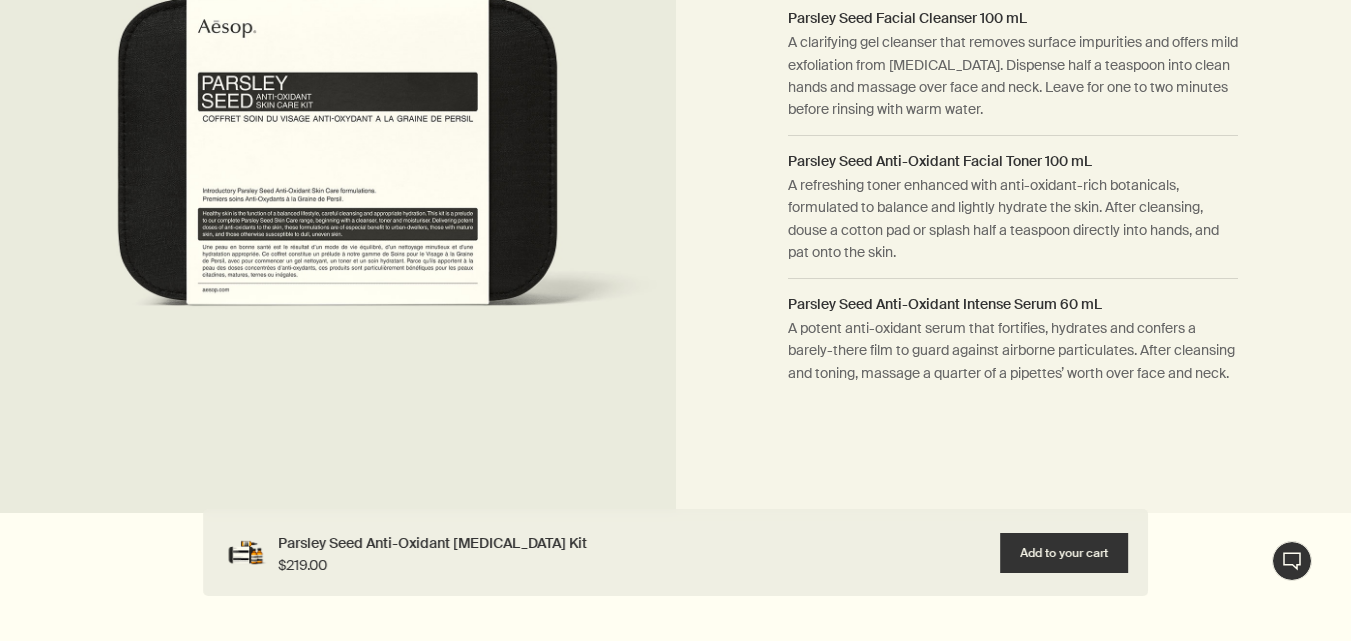click on "Parsley Seed Anti-Oxidant Intense Serum 60 mL" at bounding box center [1013, 304] 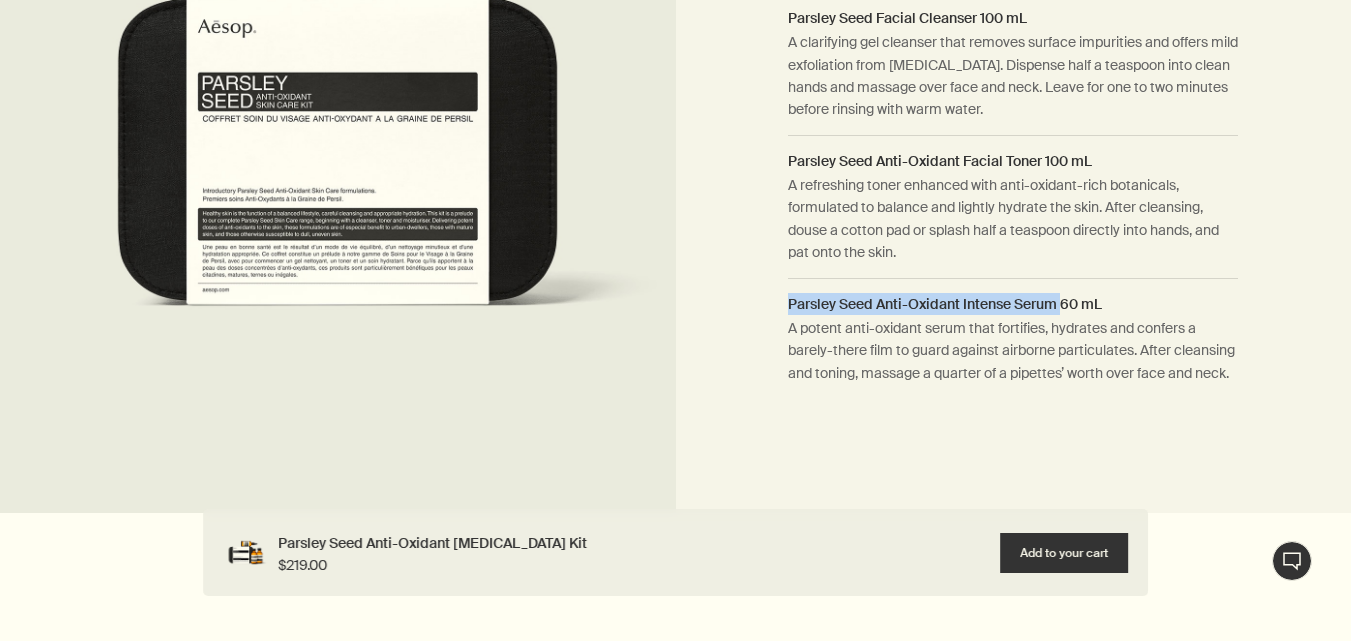drag, startPoint x: 1061, startPoint y: 263, endPoint x: 789, endPoint y: 266, distance: 272.01654 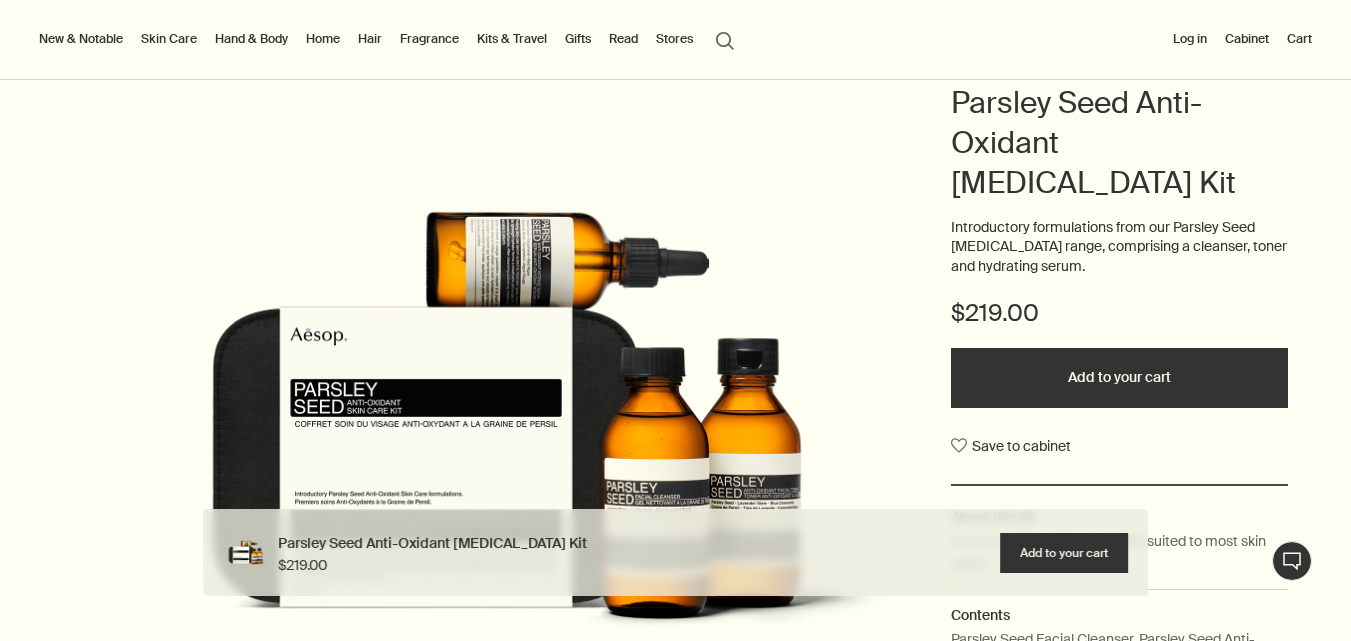 scroll, scrollTop: 100, scrollLeft: 0, axis: vertical 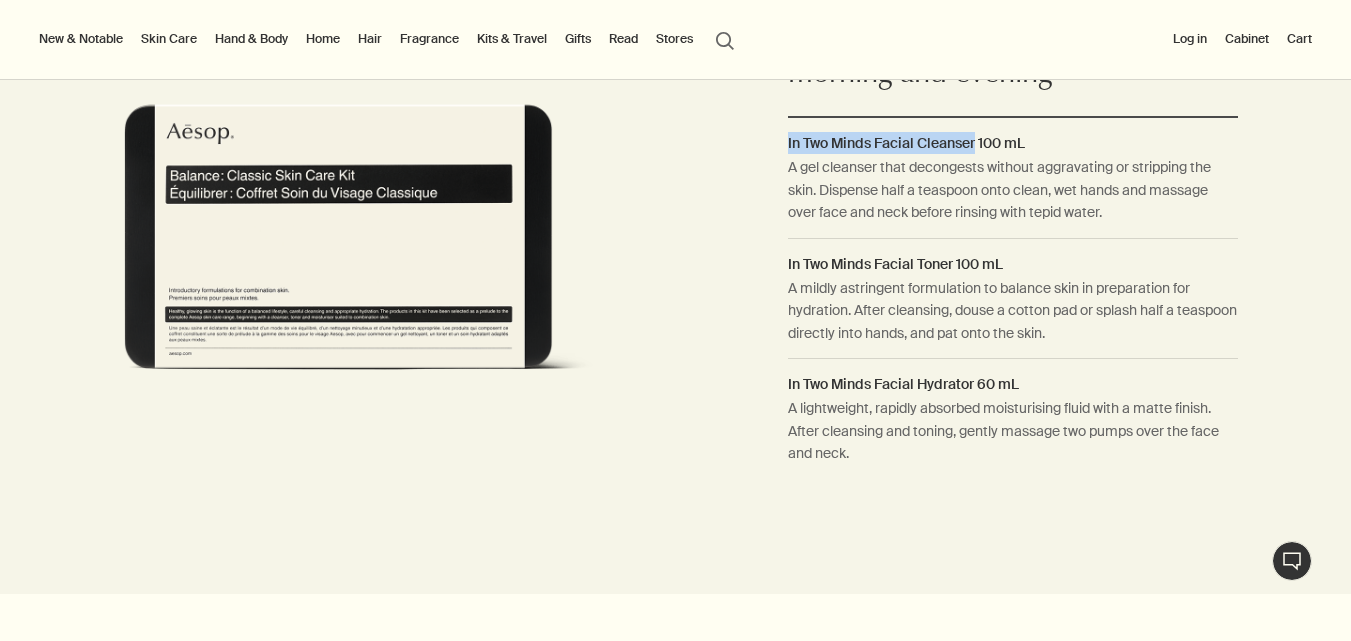 drag, startPoint x: 975, startPoint y: 164, endPoint x: 780, endPoint y: 163, distance: 195.00256 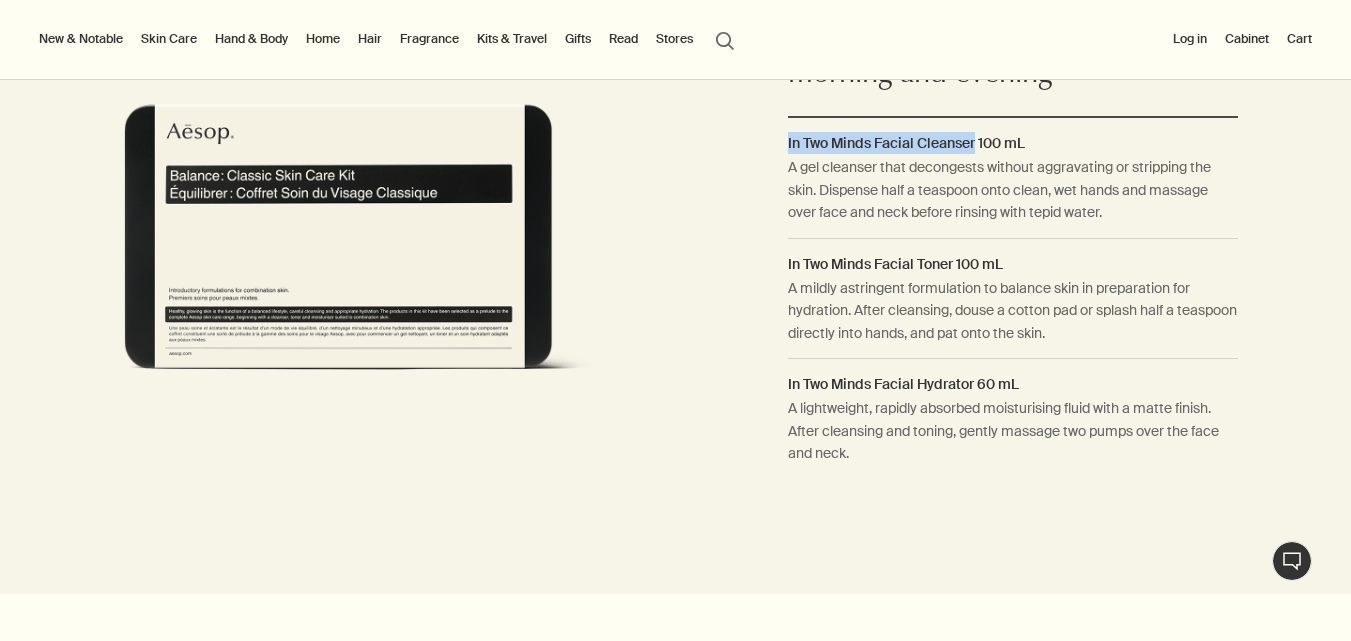 copy on "In Two Minds Facial Cleanser" 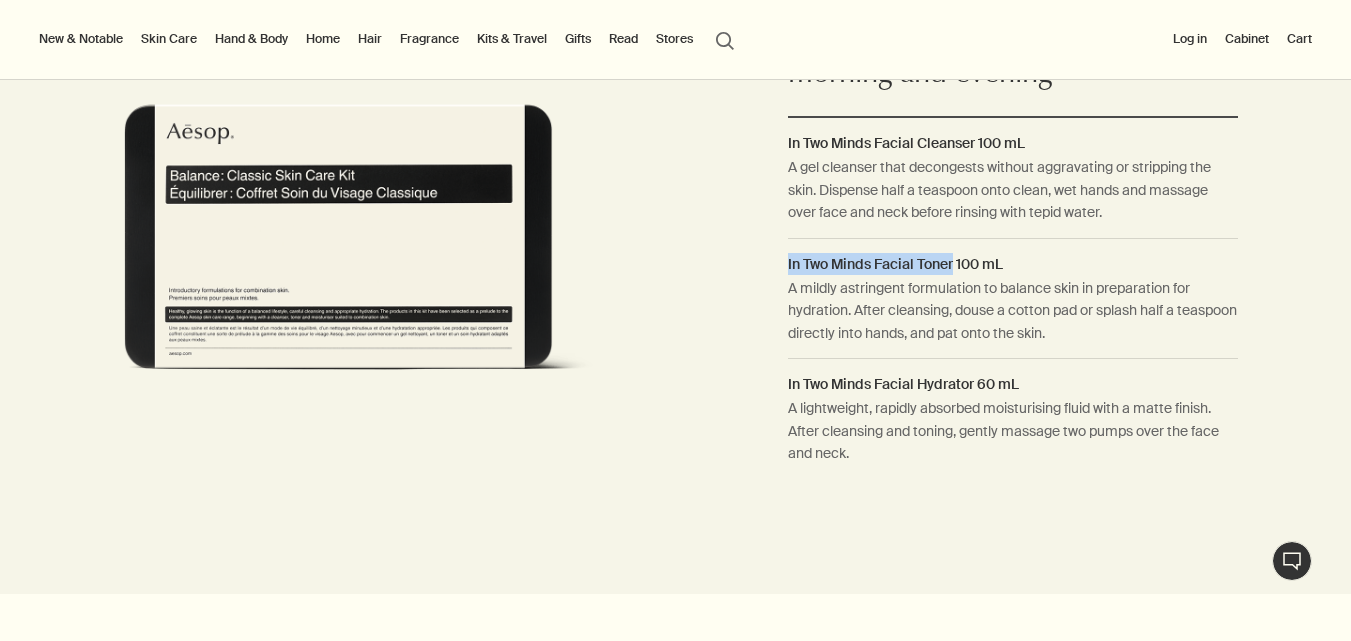 drag, startPoint x: 955, startPoint y: 284, endPoint x: 786, endPoint y: 282, distance: 169.01184 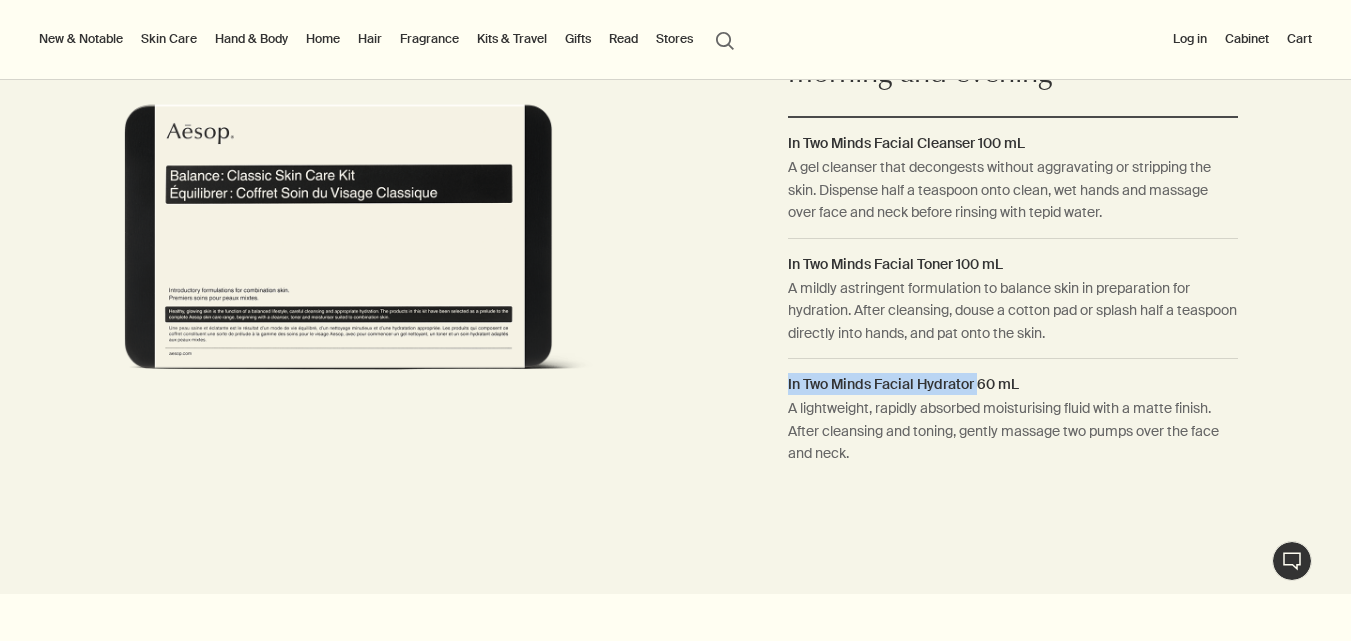 drag, startPoint x: 977, startPoint y: 401, endPoint x: 779, endPoint y: 401, distance: 198 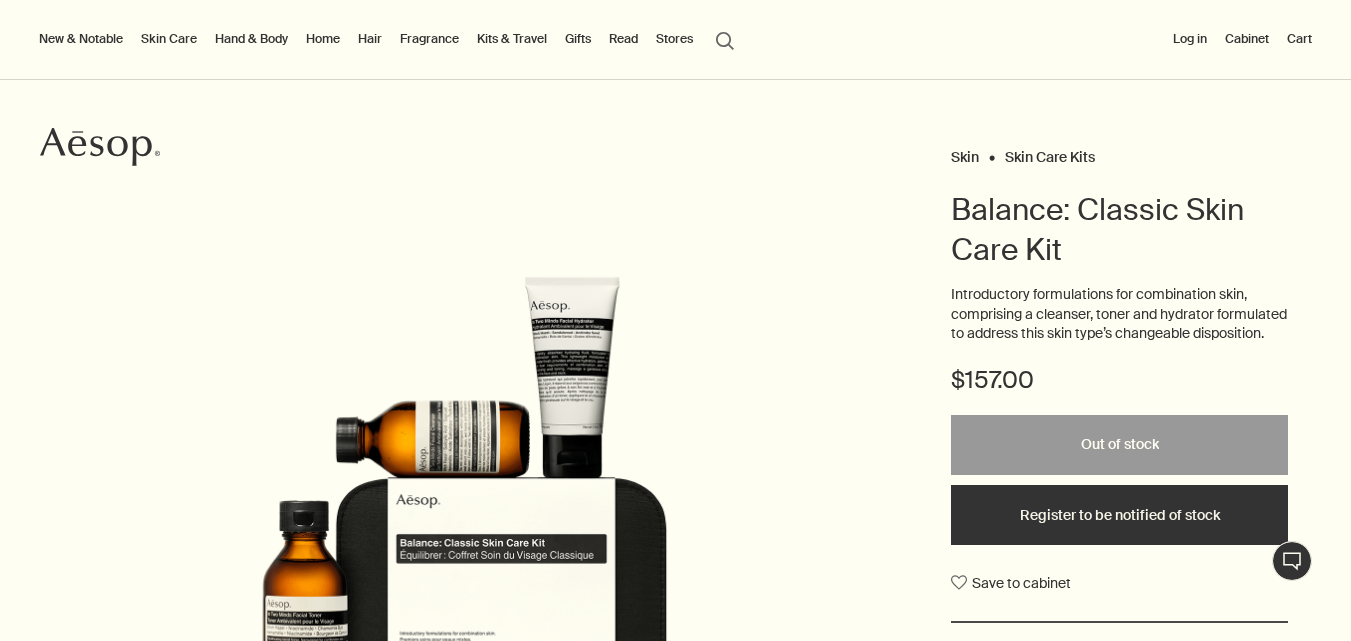 scroll, scrollTop: 400, scrollLeft: 0, axis: vertical 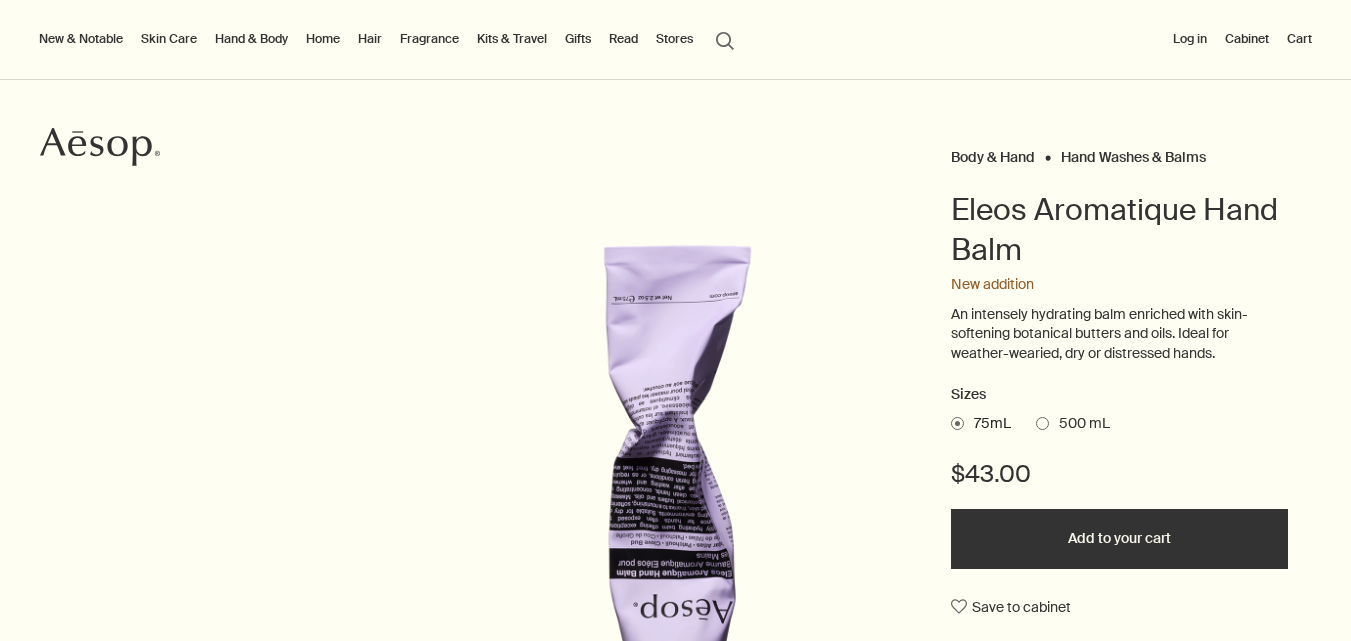 click on "Eleos Aromatique Hand Balm" at bounding box center (1120, 230) 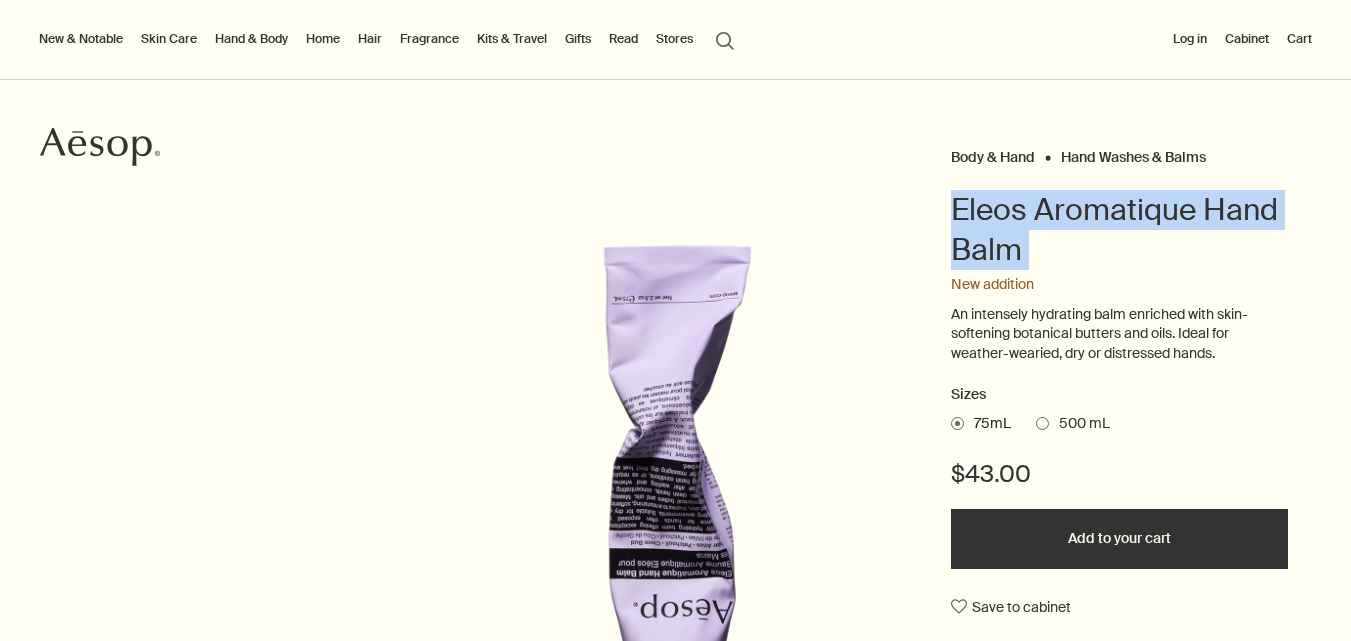 click on "Eleos Aromatique Hand Balm" at bounding box center (1120, 230) 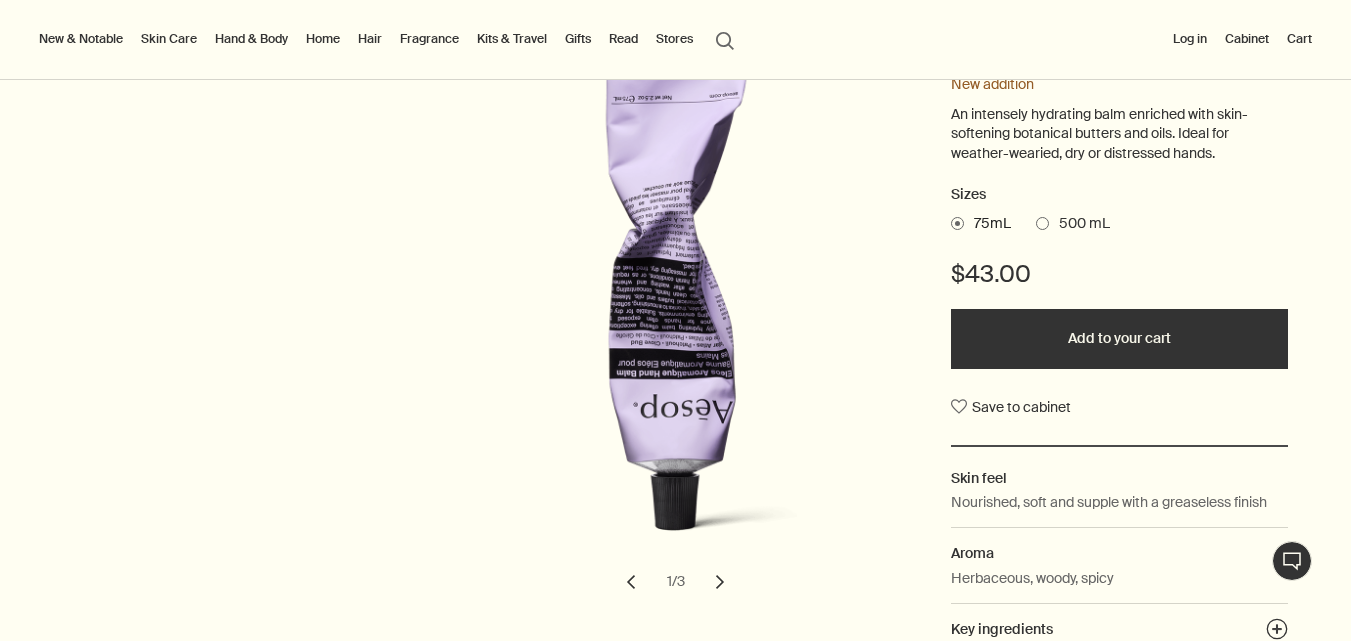 scroll, scrollTop: 0, scrollLeft: 0, axis: both 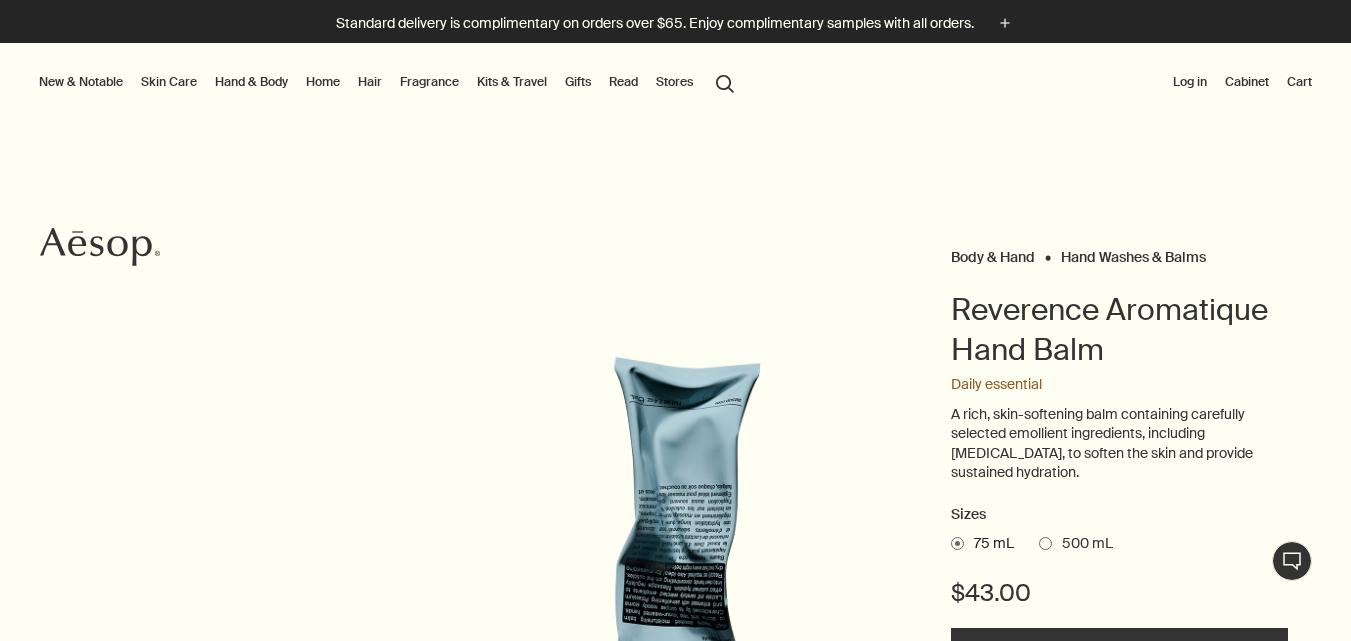 click on "Reverence Aromatique Hand Balm" at bounding box center (1120, 330) 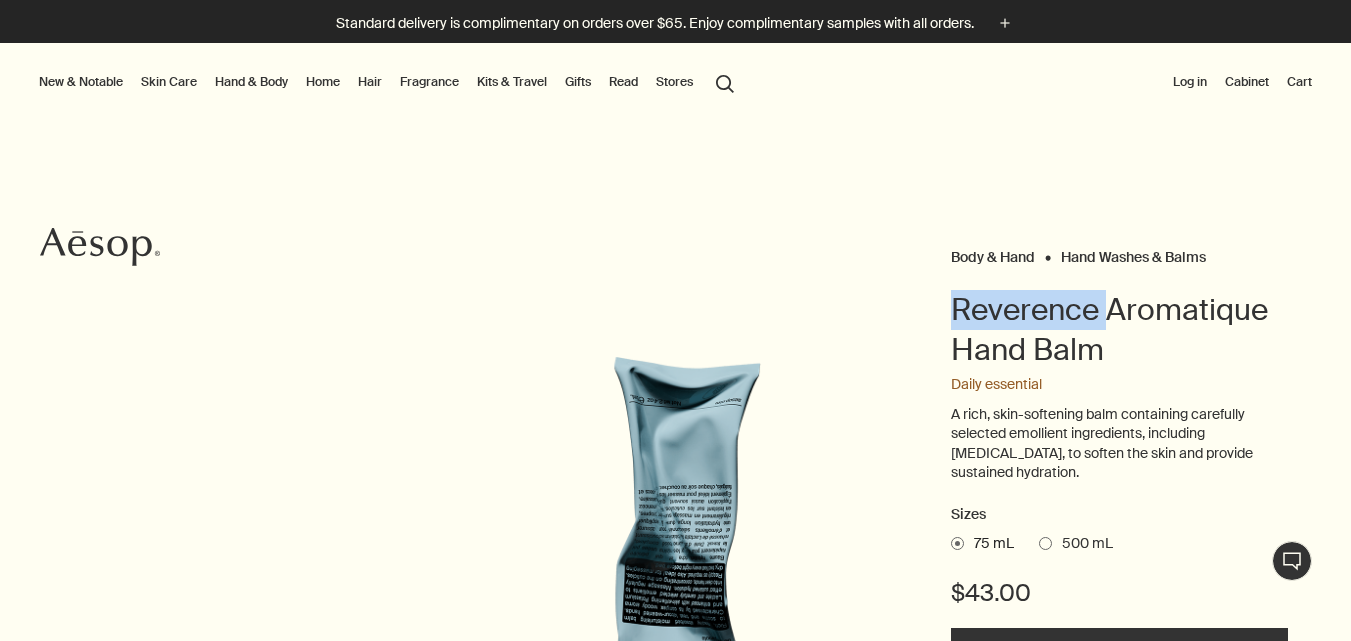 click on "Reverence Aromatique Hand Balm" at bounding box center [1120, 330] 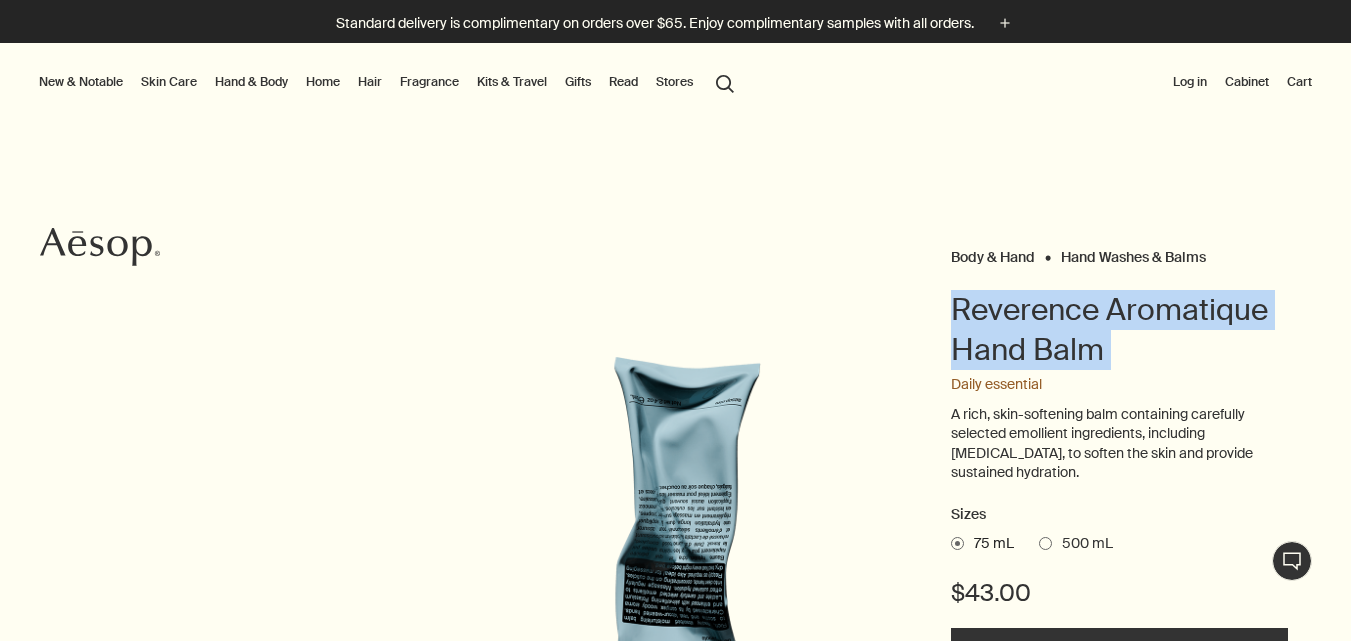 click on "Reverence Aromatique Hand Balm" at bounding box center [1120, 330] 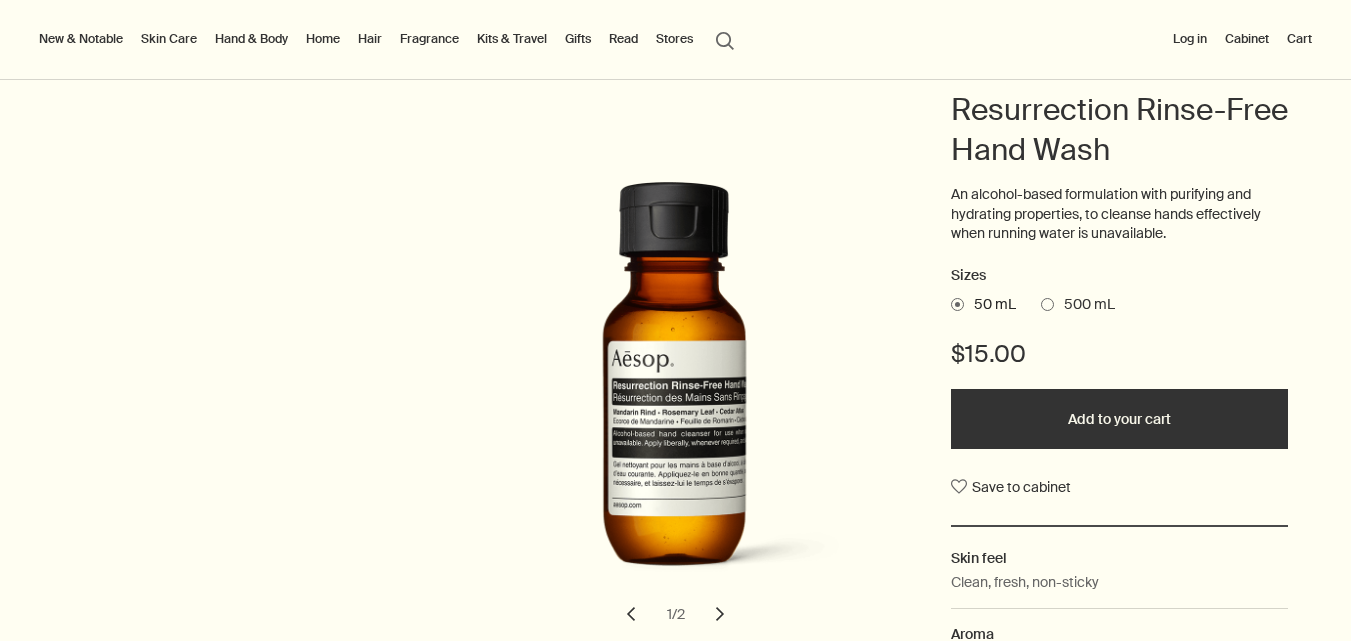 scroll, scrollTop: 200, scrollLeft: 0, axis: vertical 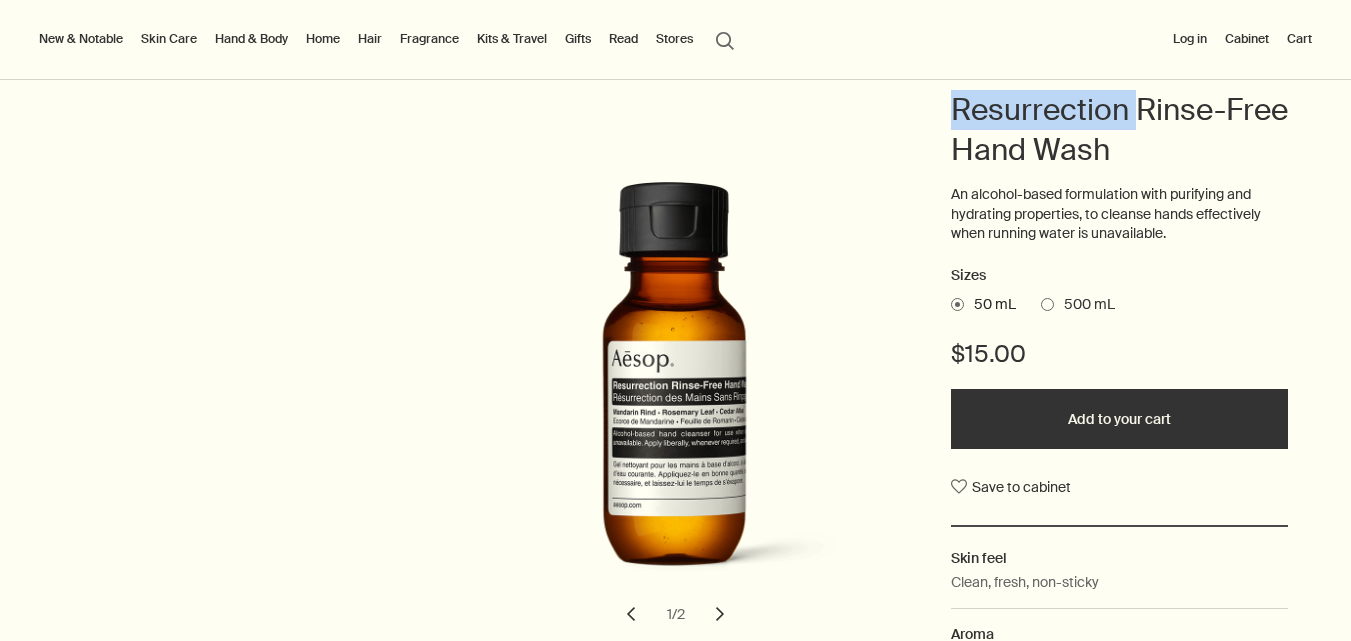 click on "Resurrection Rinse-Free Hand Wash" at bounding box center [1120, 130] 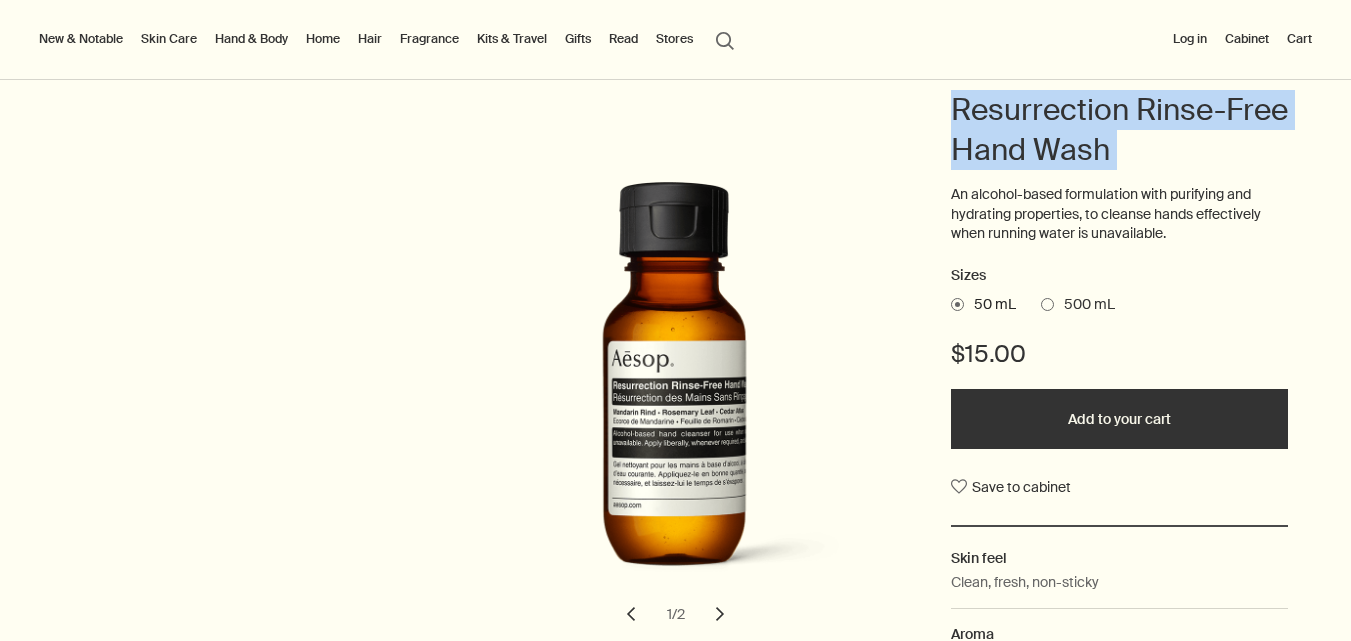 click on "Resurrection Rinse-Free Hand Wash" at bounding box center (1120, 130) 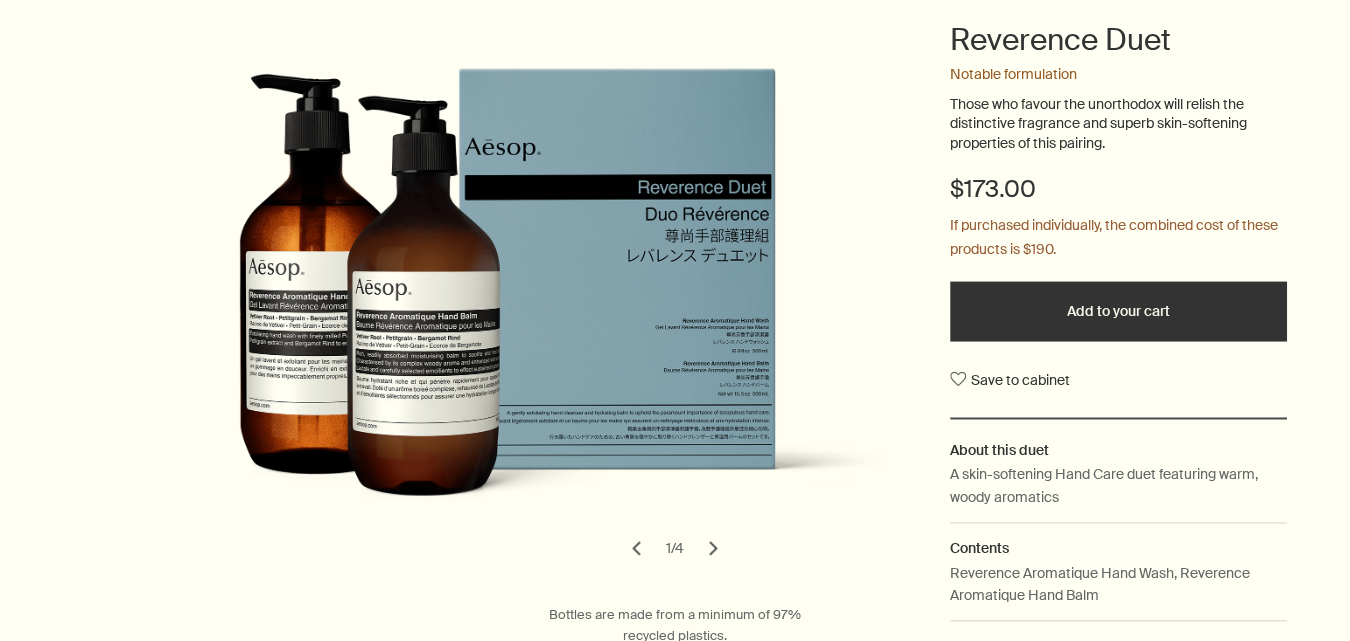 scroll, scrollTop: 0, scrollLeft: 0, axis: both 